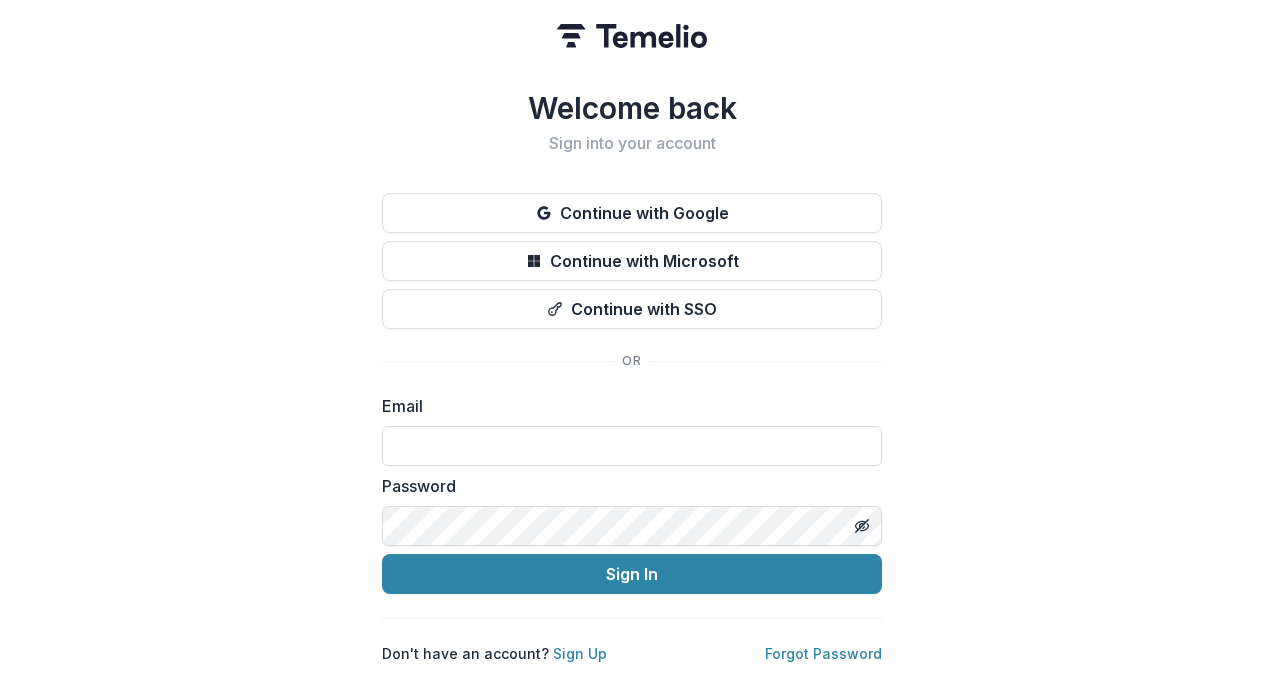 scroll, scrollTop: 0, scrollLeft: 0, axis: both 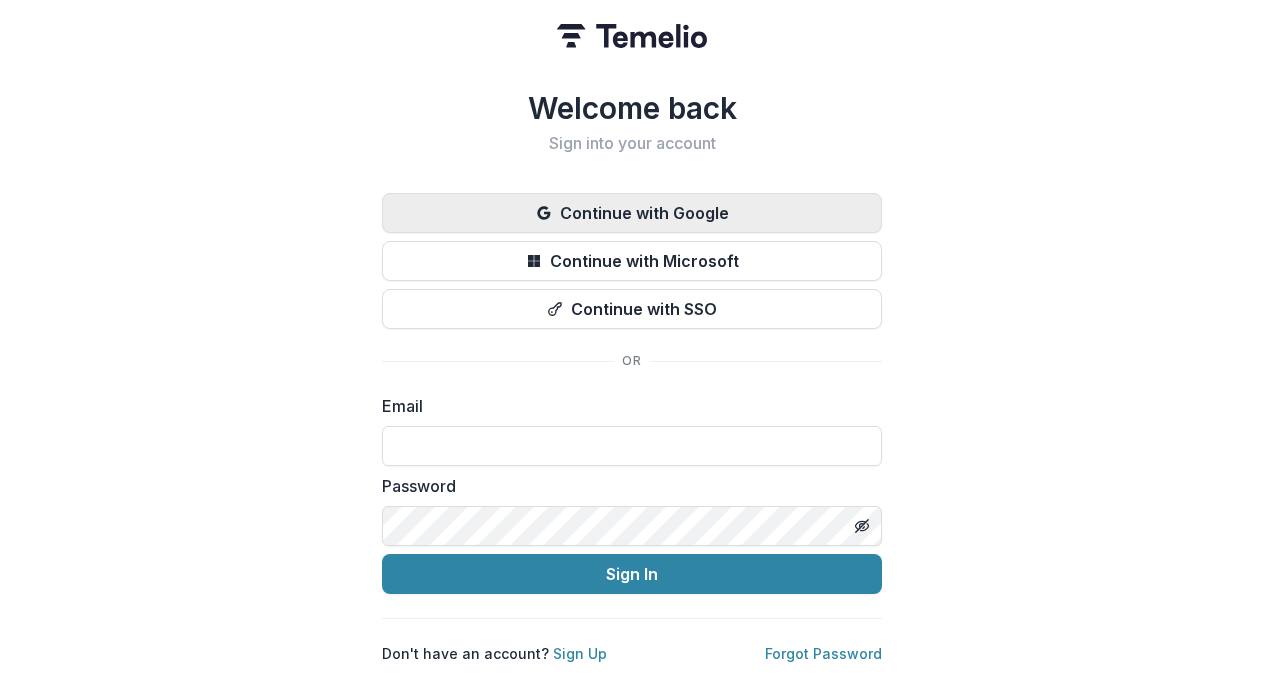 click on "Continue with Google" at bounding box center (632, 213) 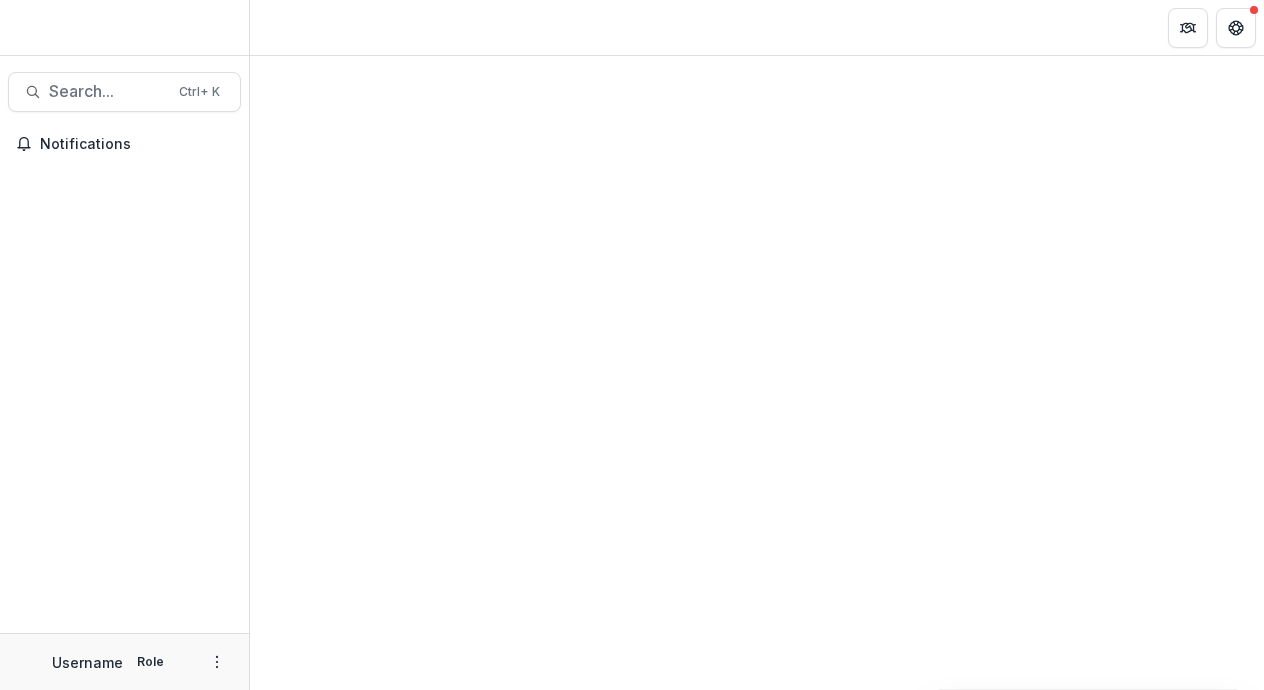 scroll, scrollTop: 0, scrollLeft: 0, axis: both 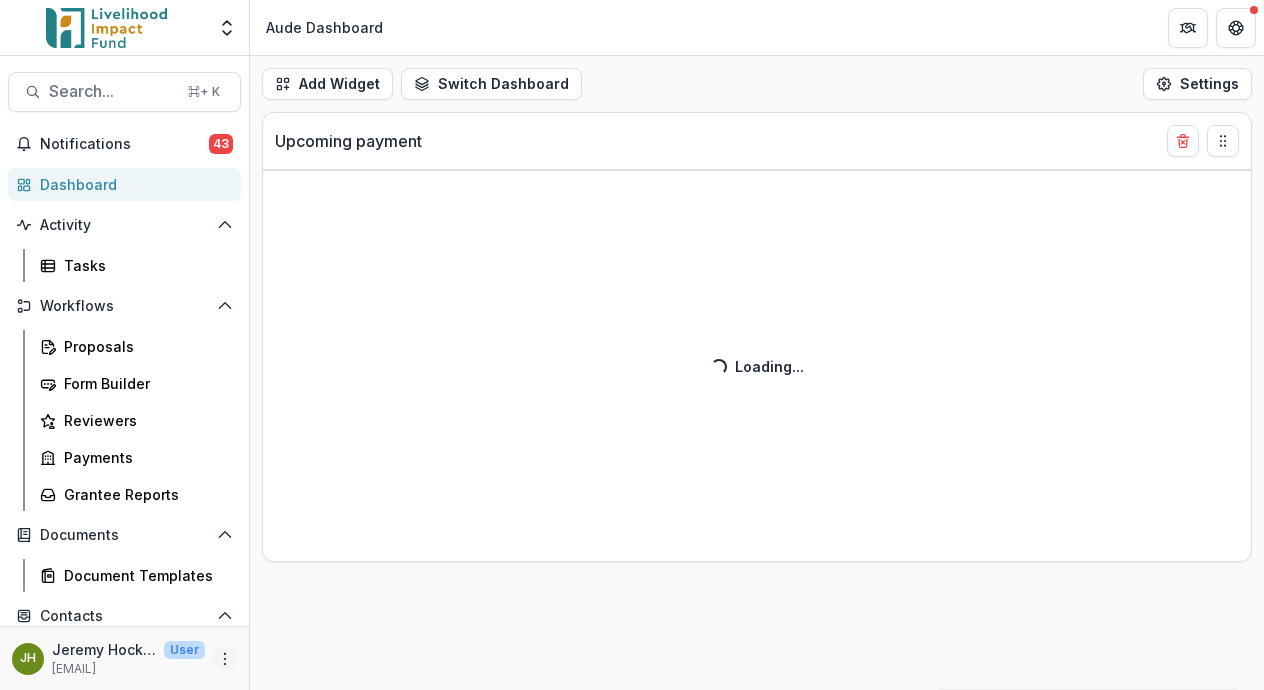 click 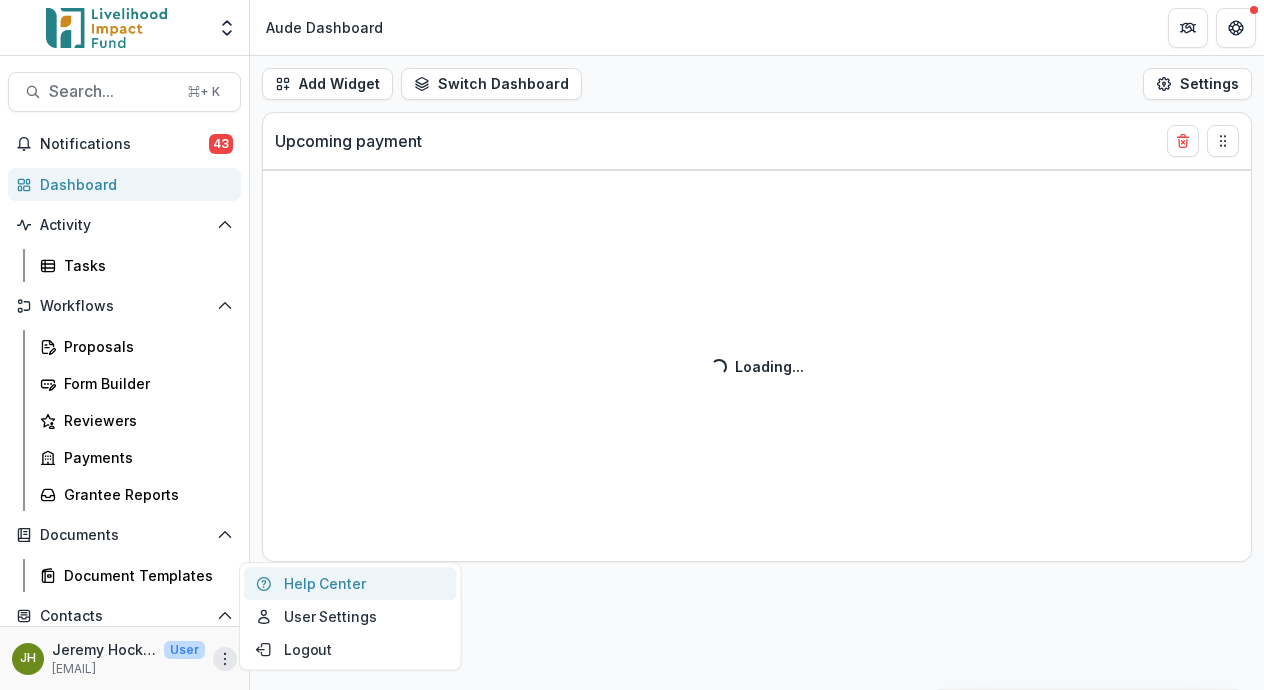 select on "******" 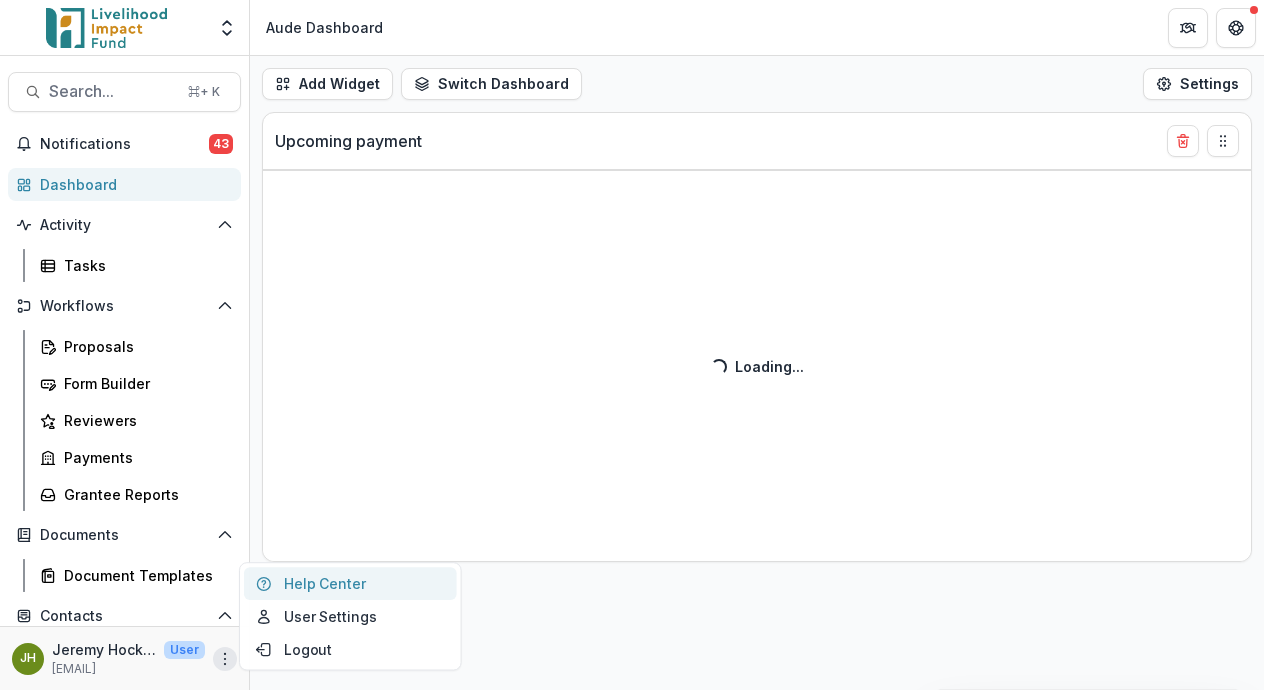select on "******" 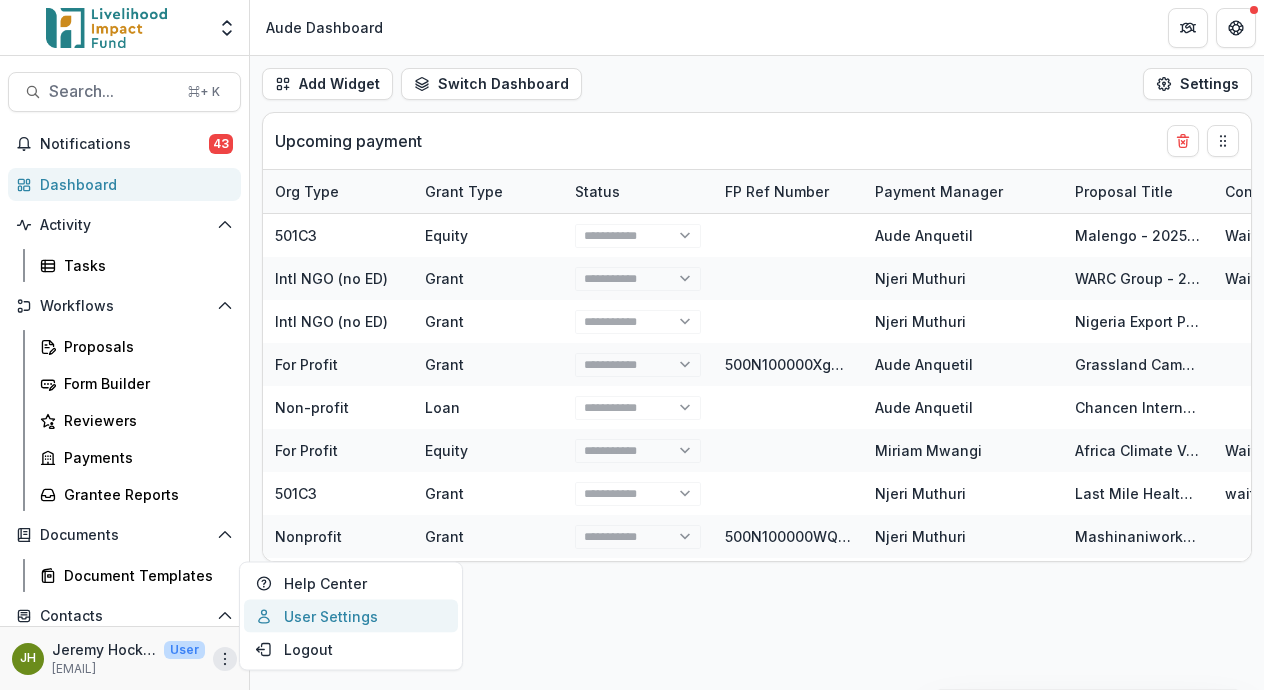 click on "User Settings" at bounding box center [351, 616] 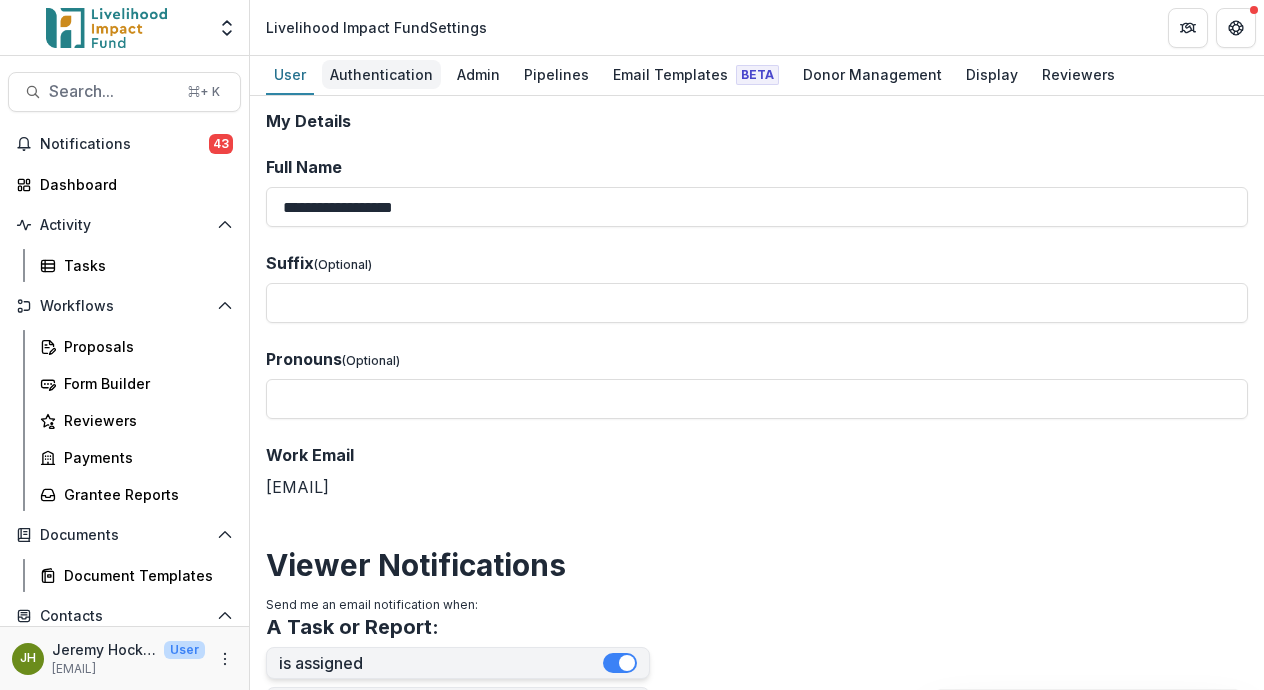 scroll, scrollTop: 0, scrollLeft: 0, axis: both 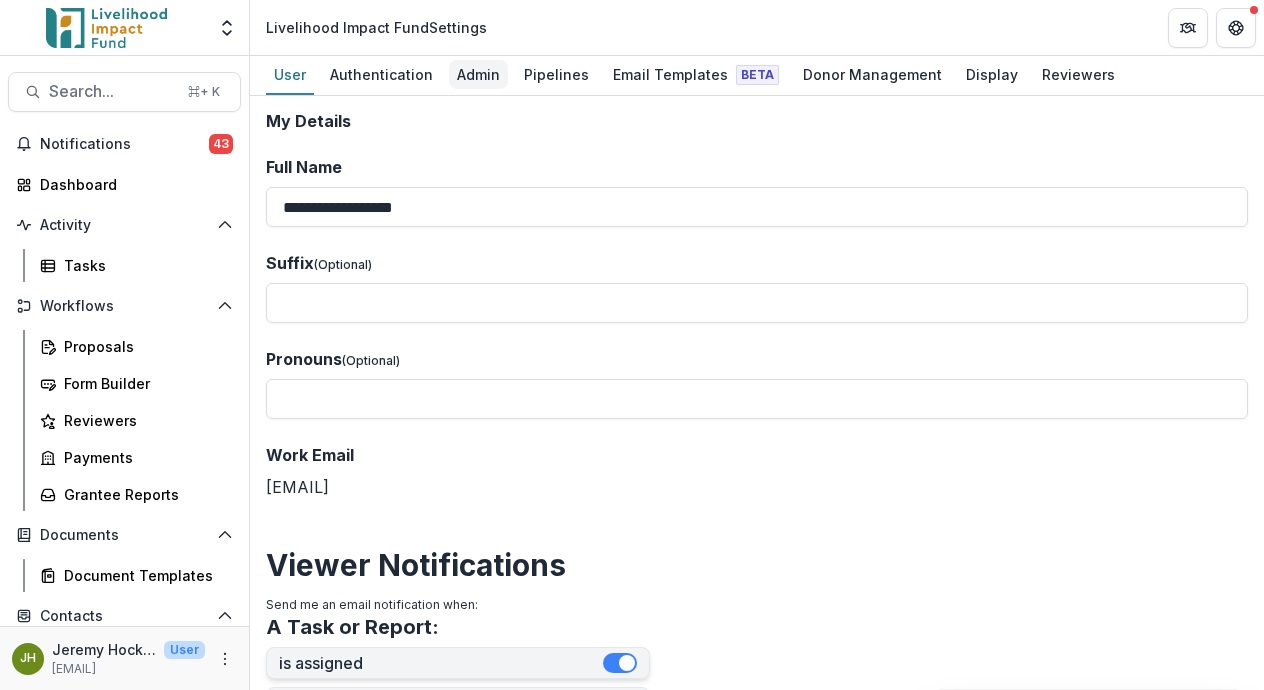 click on "Admin" at bounding box center (478, 74) 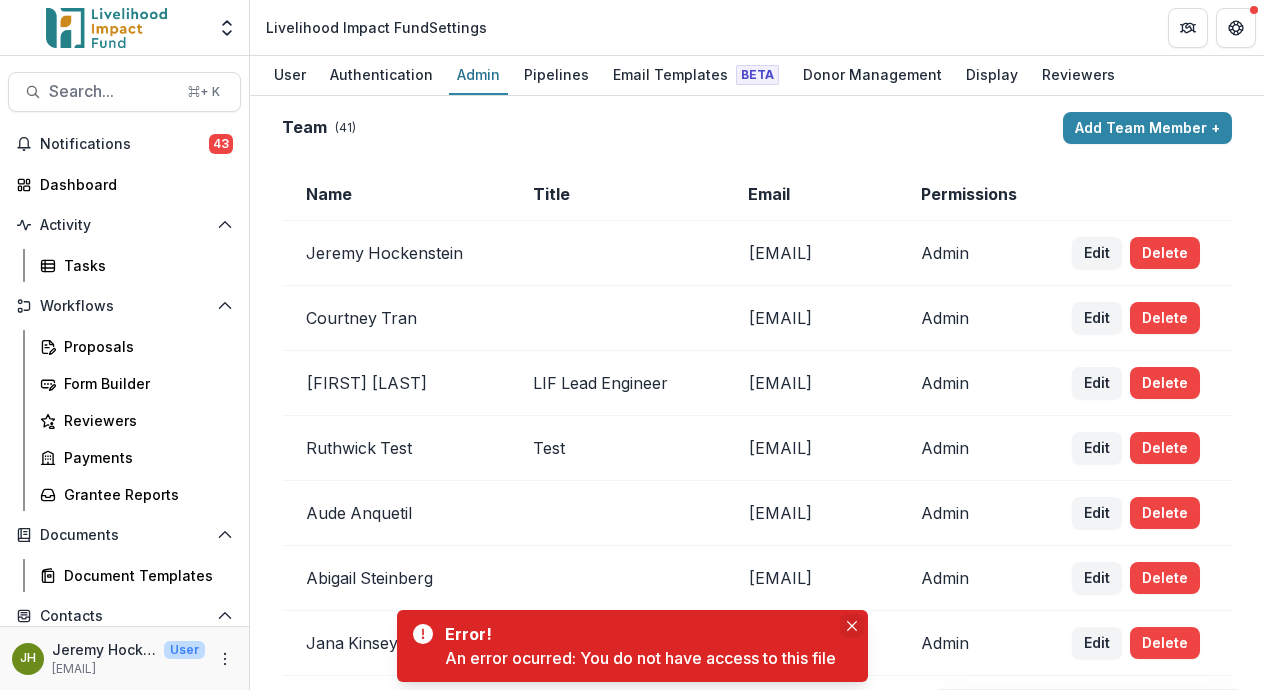 click 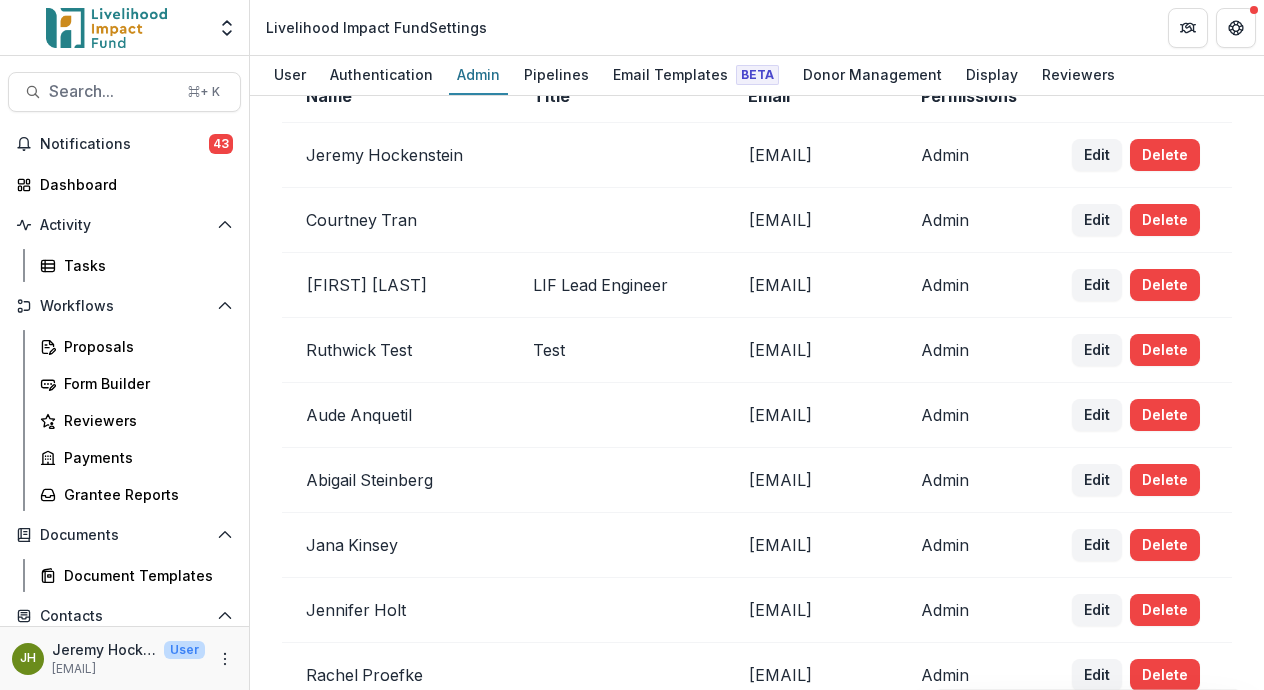 scroll, scrollTop: 0, scrollLeft: 0, axis: both 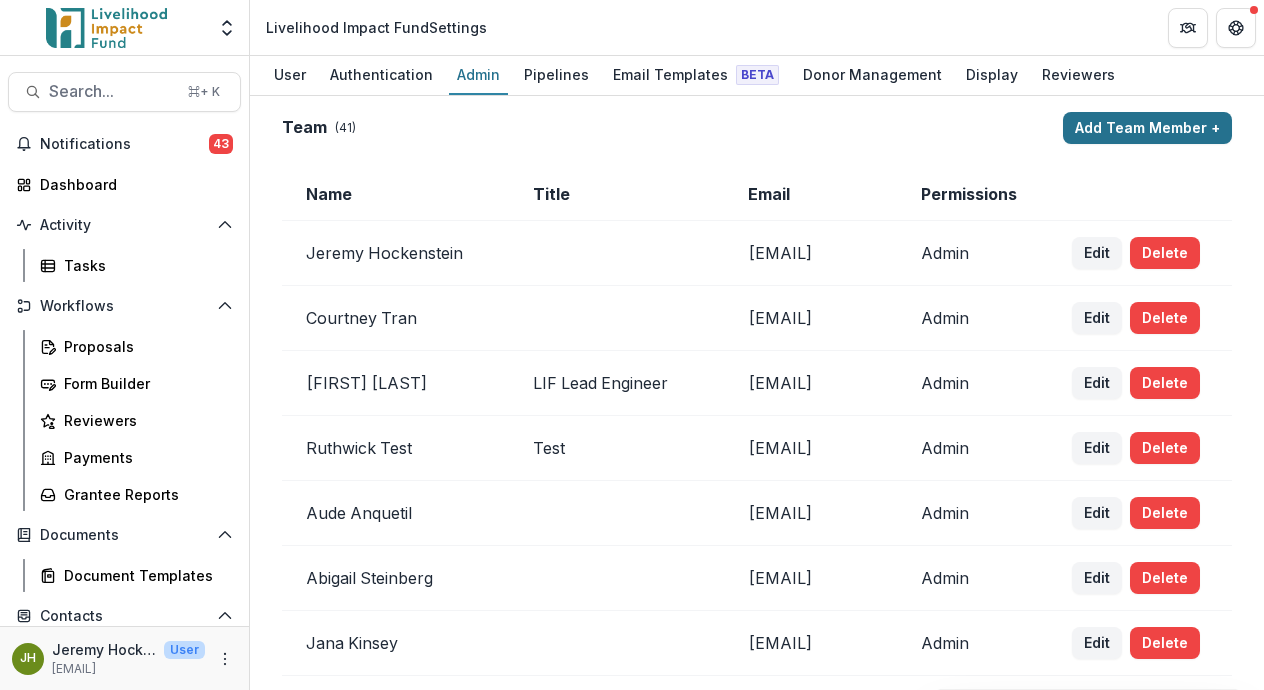 click on "Add Team Member +" at bounding box center [1147, 128] 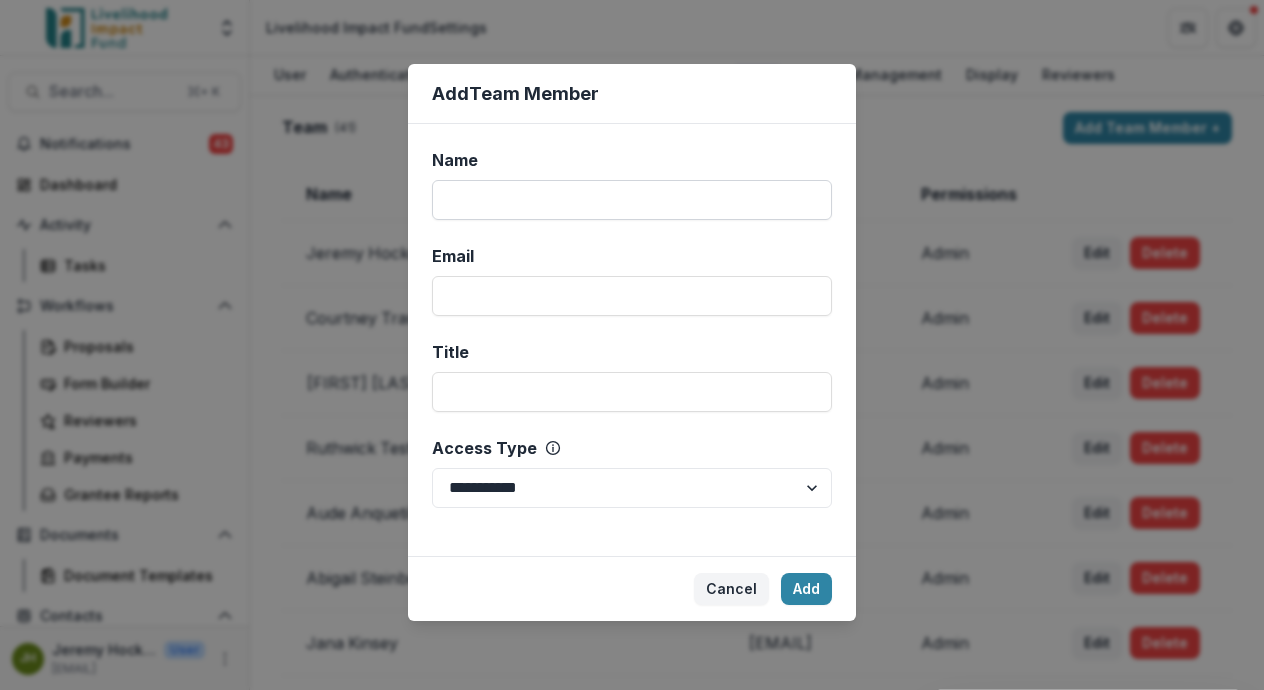 click on "Name" at bounding box center (632, 200) 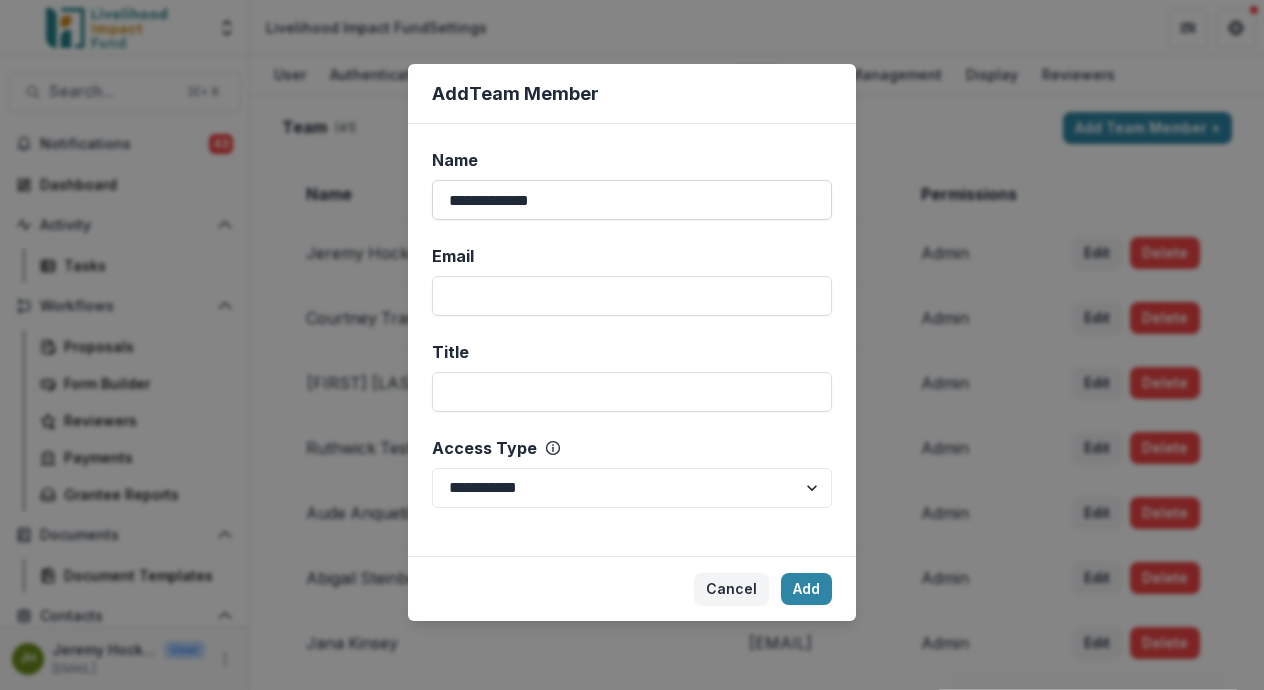 type on "**********" 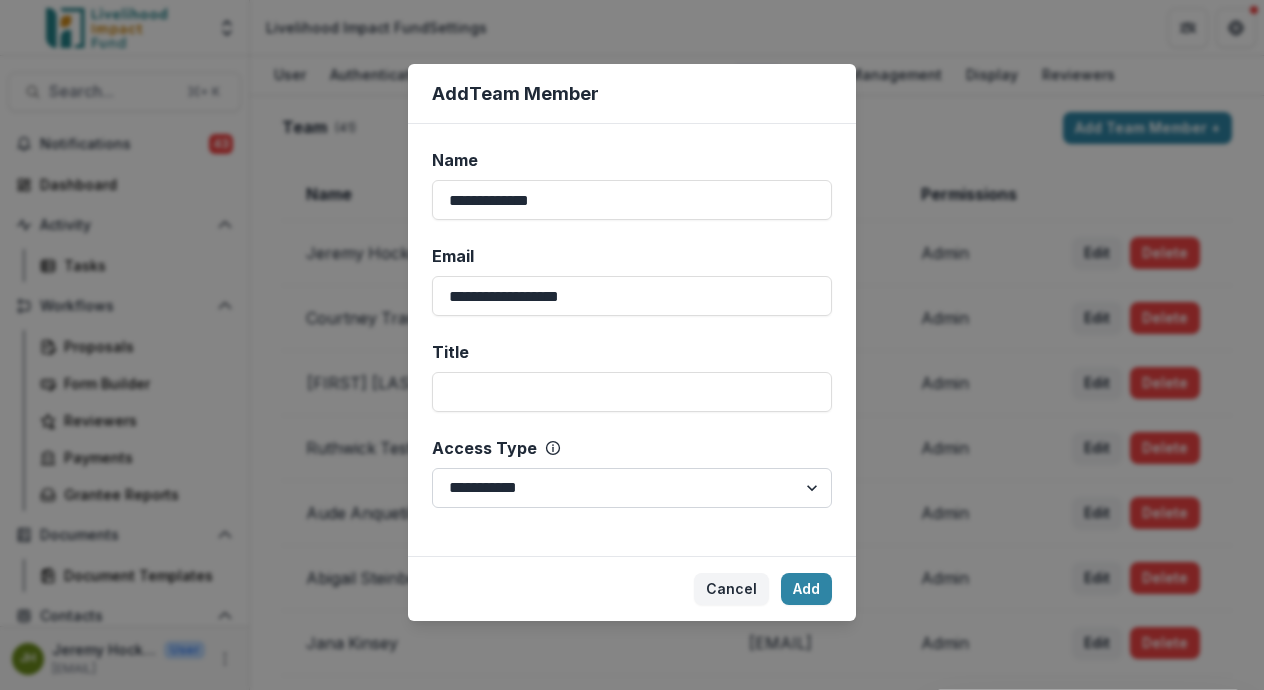type on "**********" 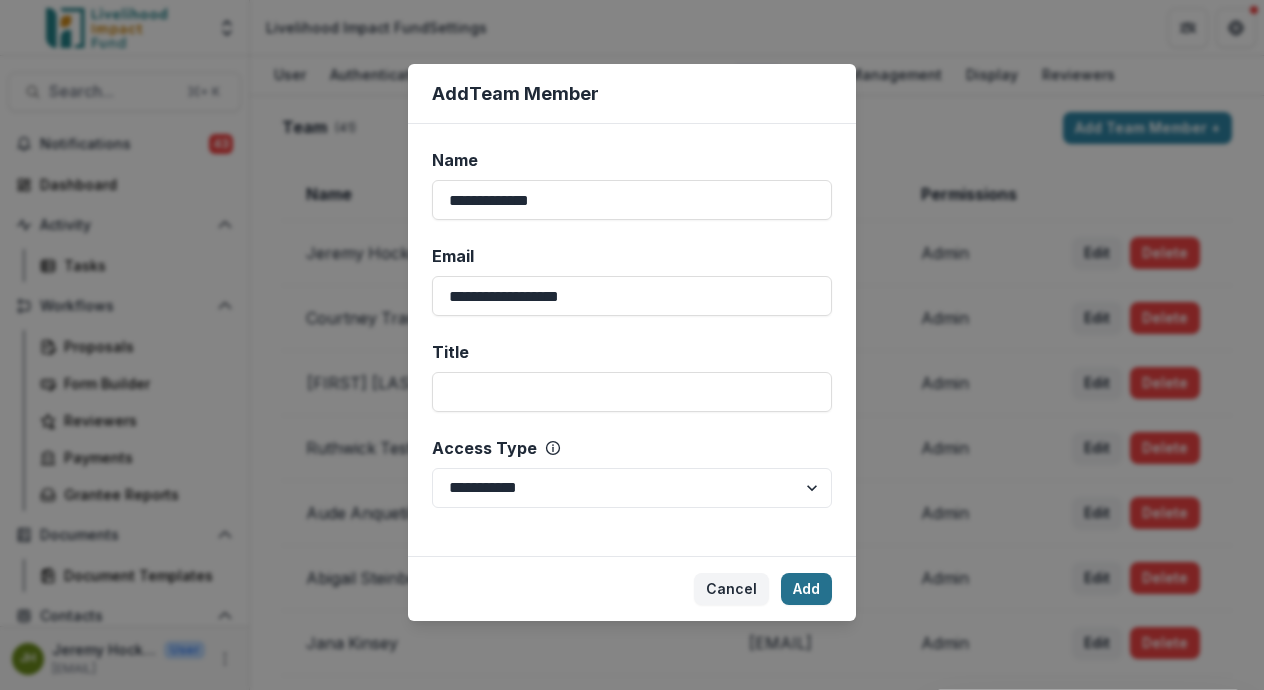 click on "Add" at bounding box center (806, 589) 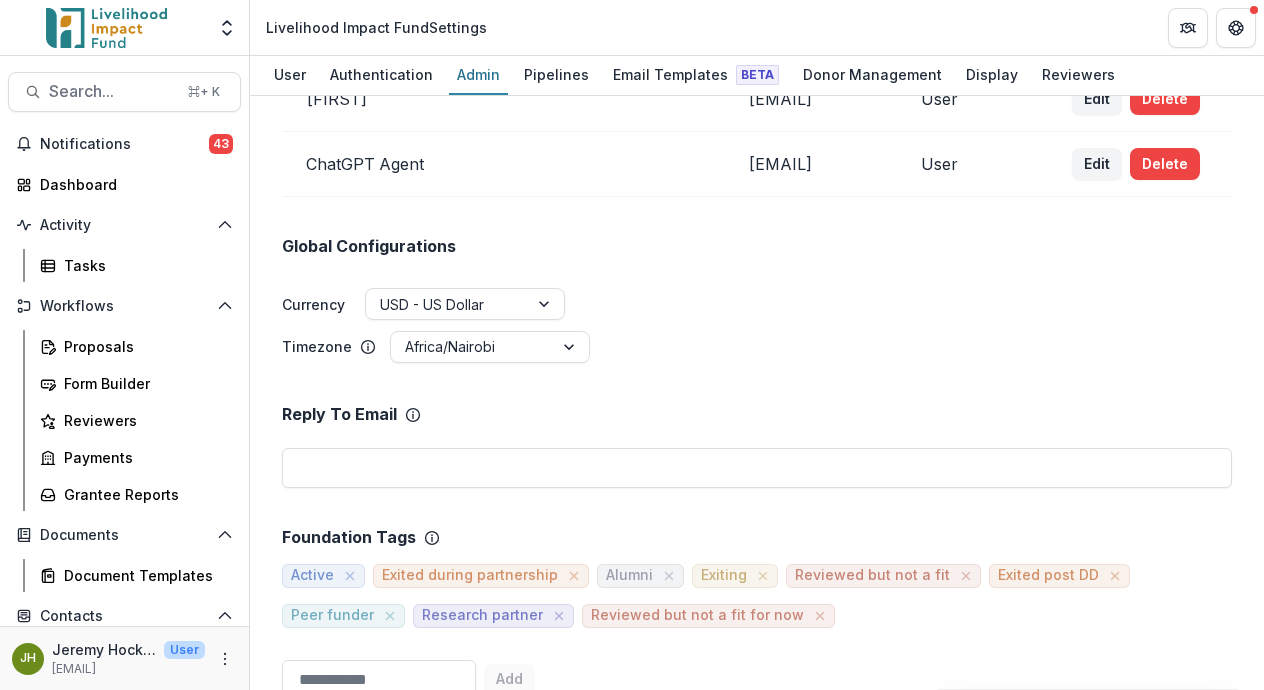 scroll, scrollTop: 2763, scrollLeft: 0, axis: vertical 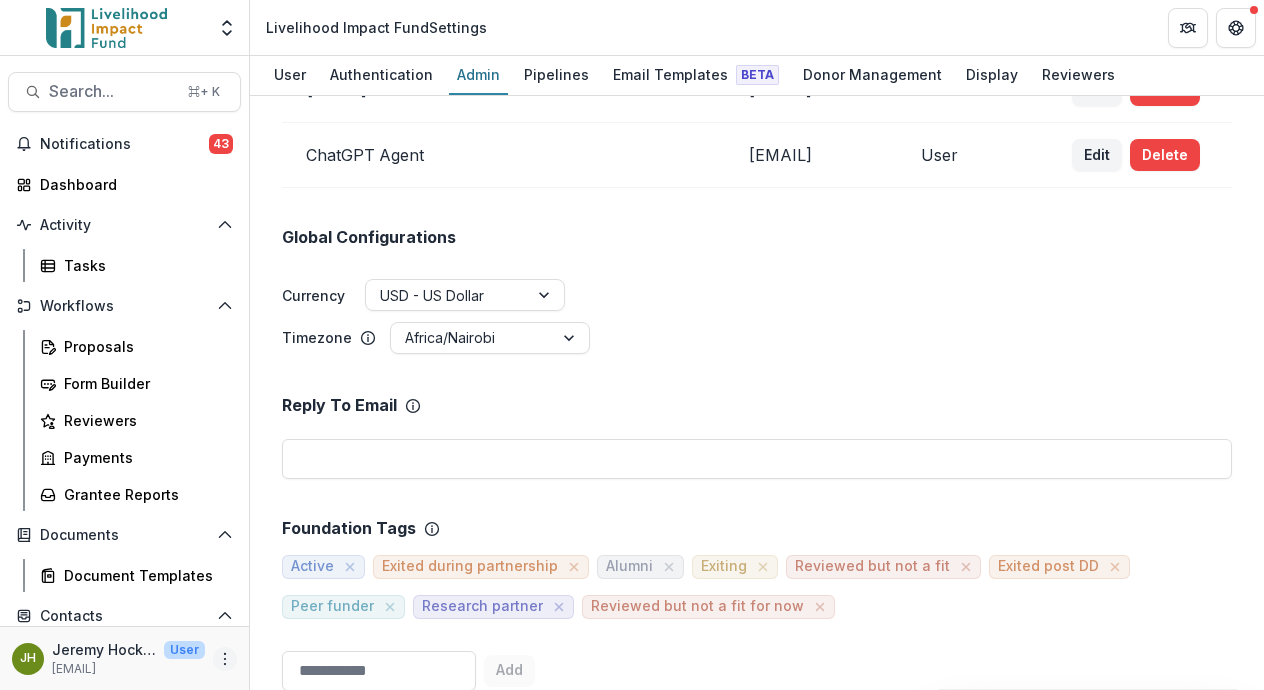click 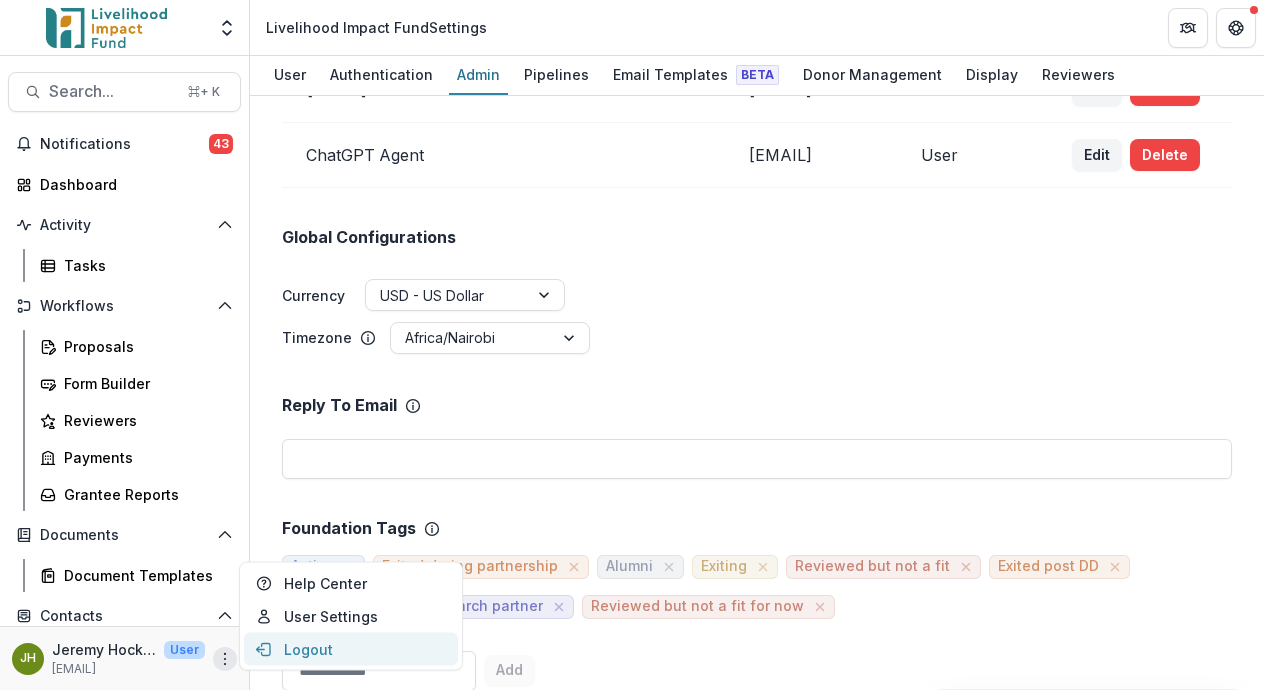 click on "Logout" at bounding box center [351, 649] 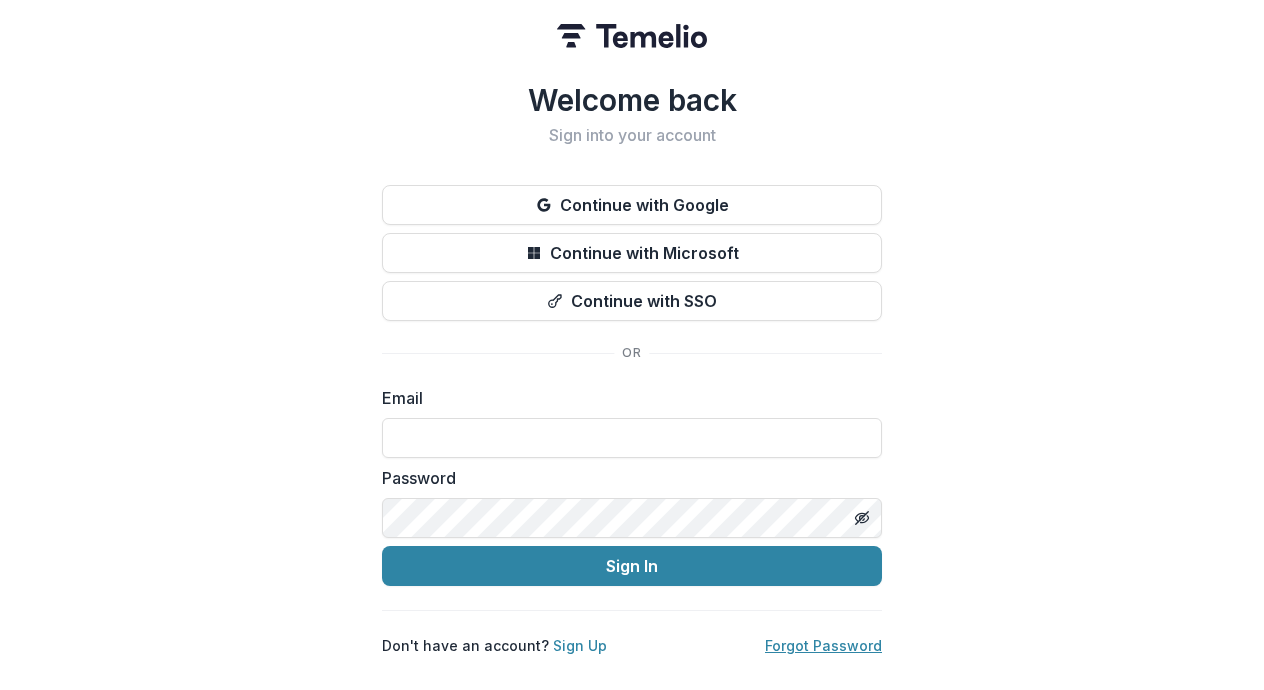 click on "Forgot Password" at bounding box center (823, 645) 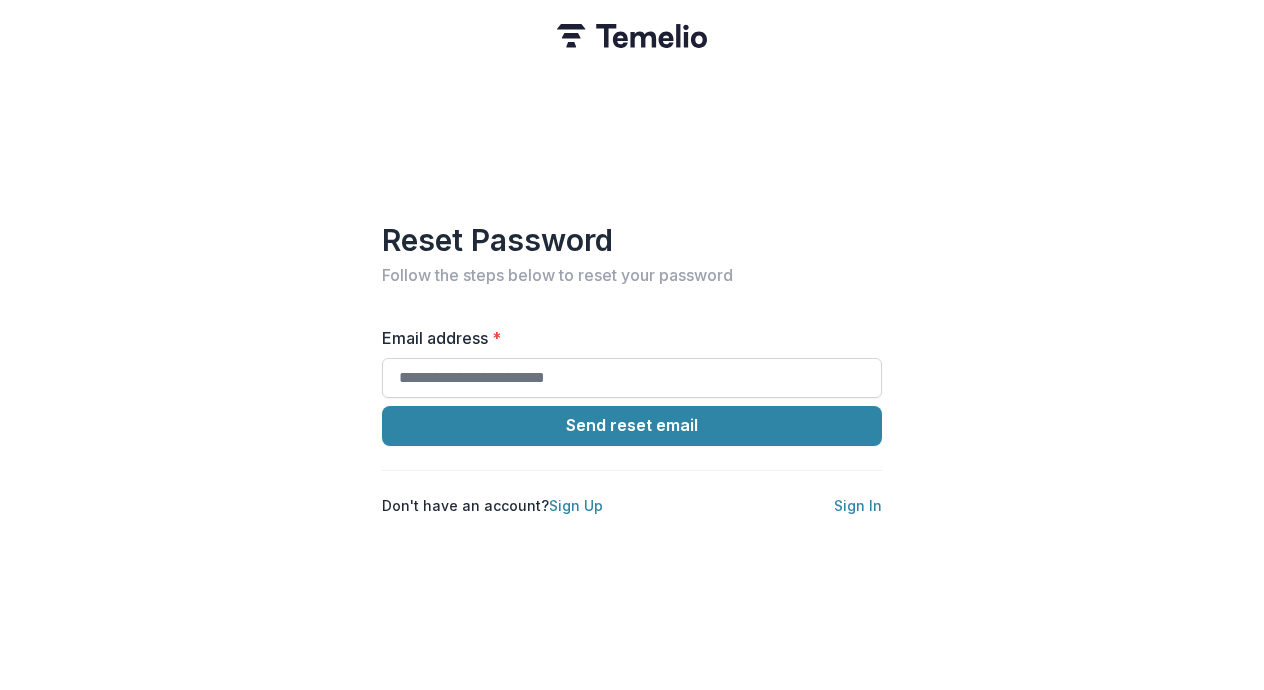 click on "Email address *" at bounding box center (632, 378) 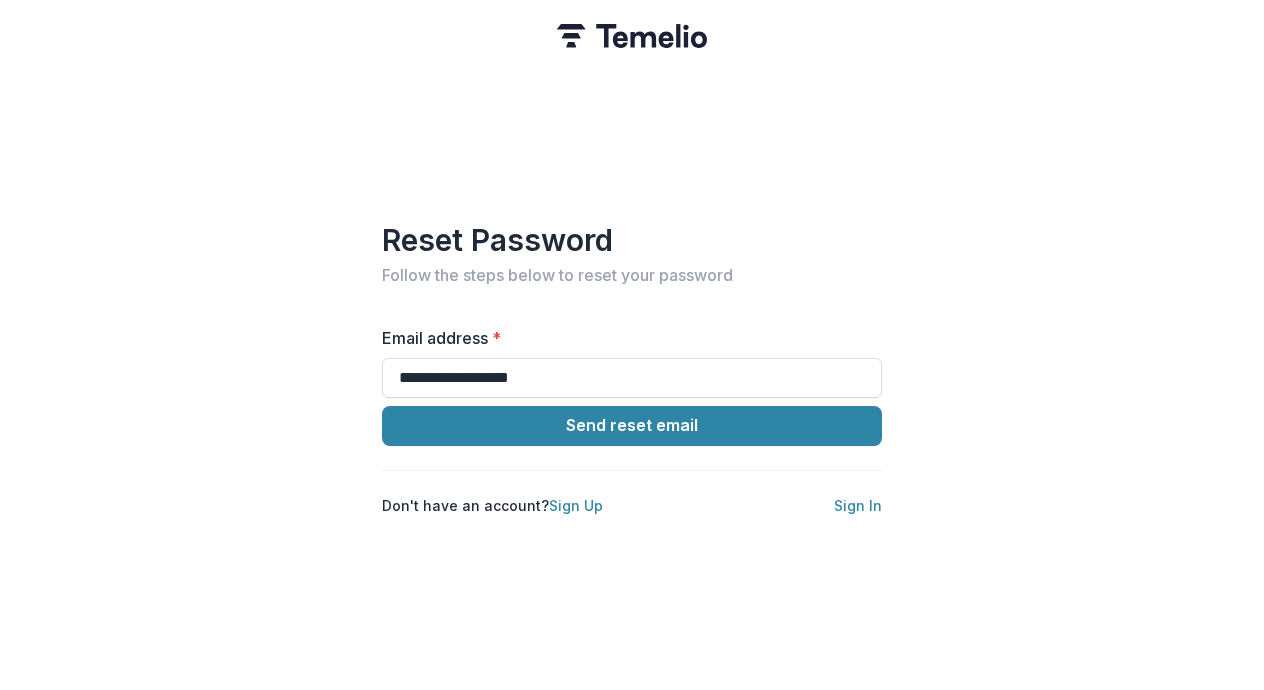 type on "**********" 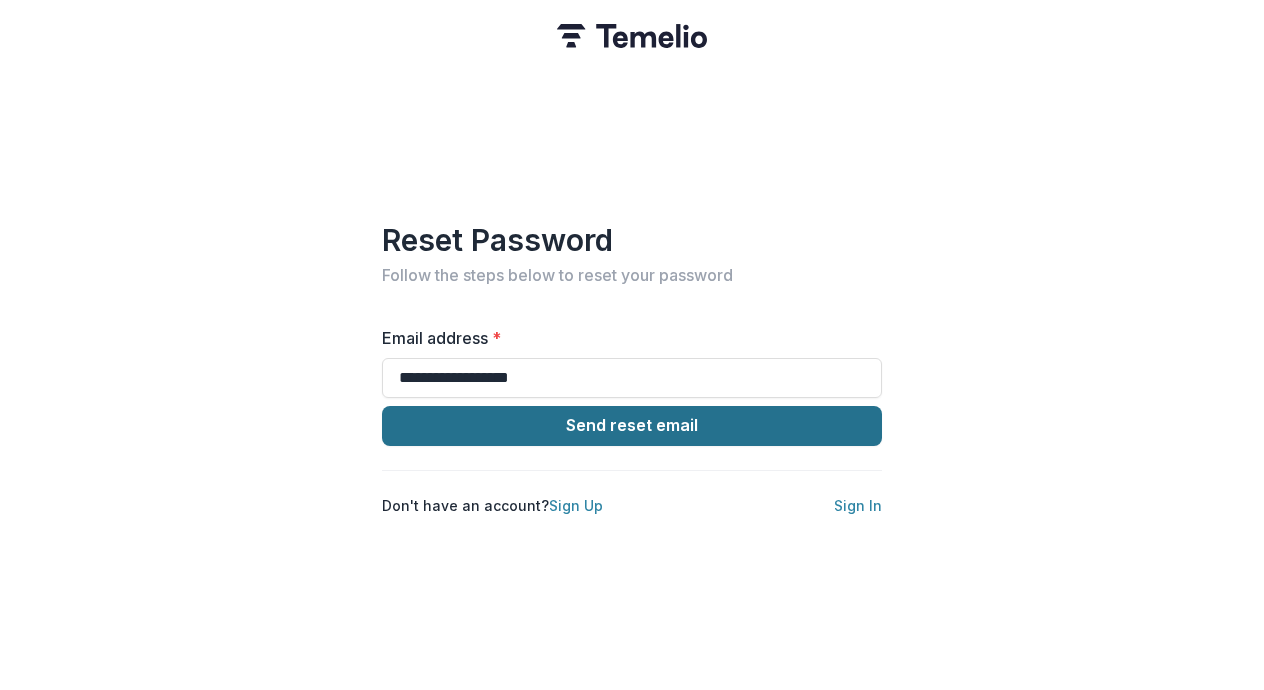 click on "Send reset email" at bounding box center [632, 426] 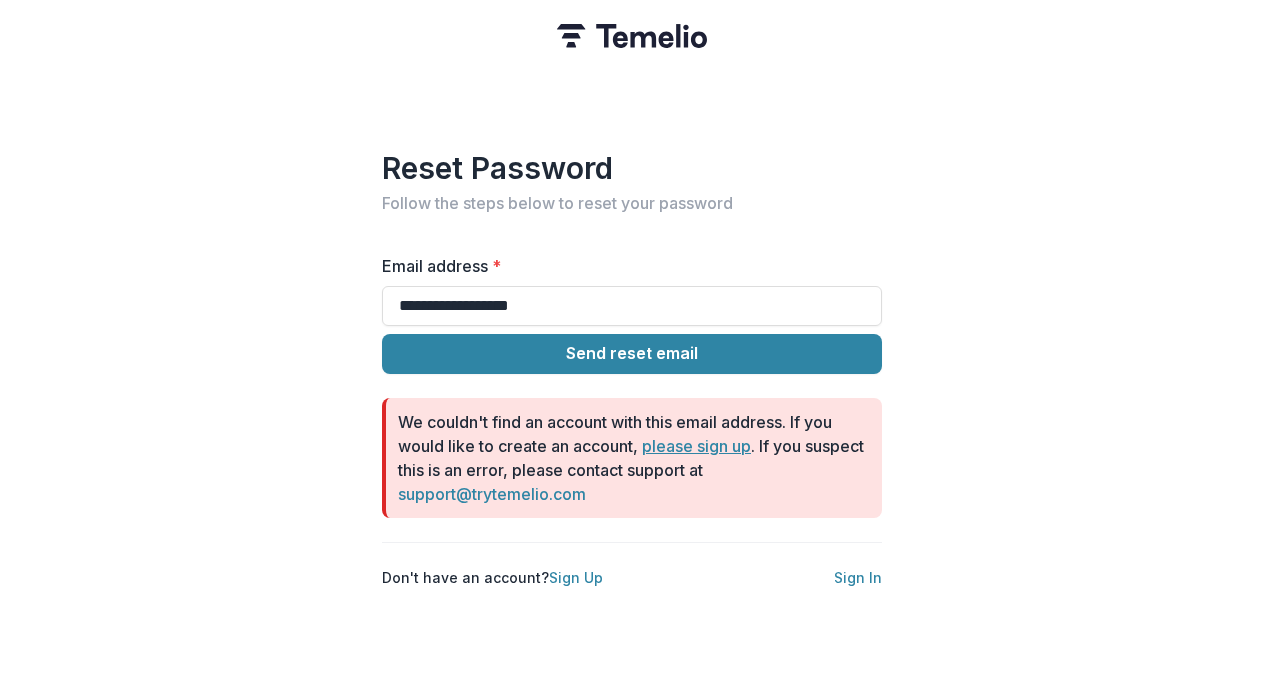 click on "please sign up" at bounding box center [696, 446] 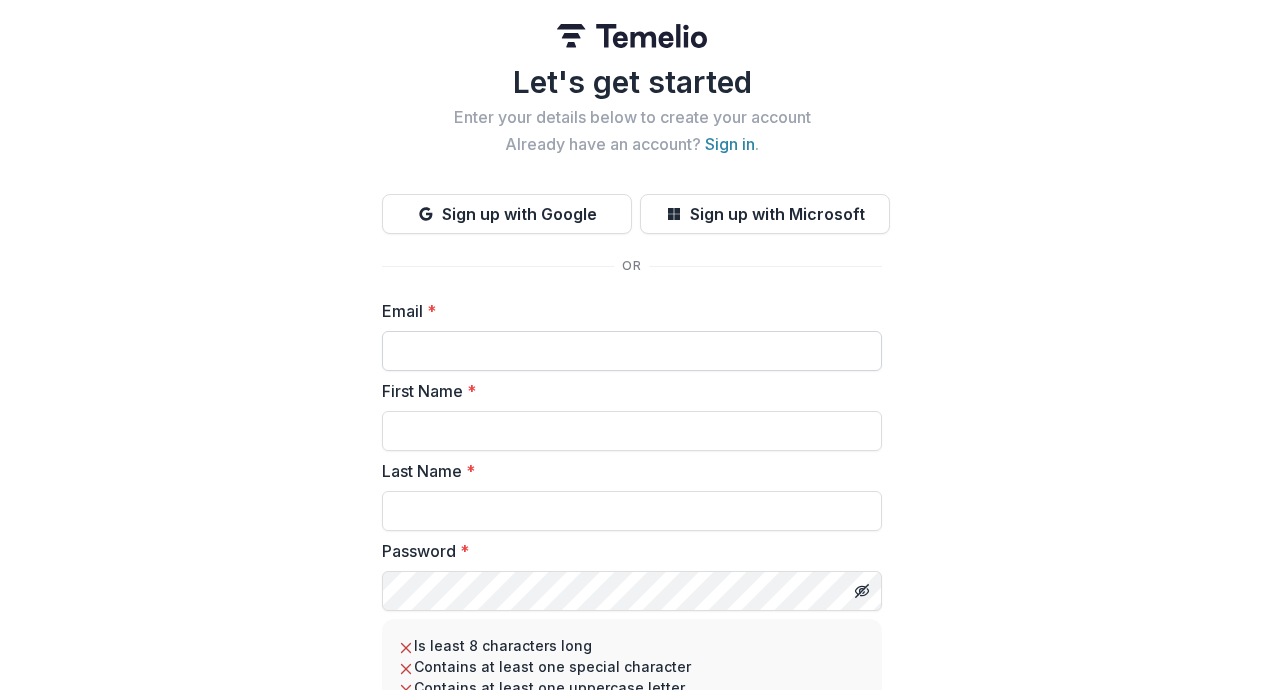 click on "Email *" at bounding box center (632, 351) 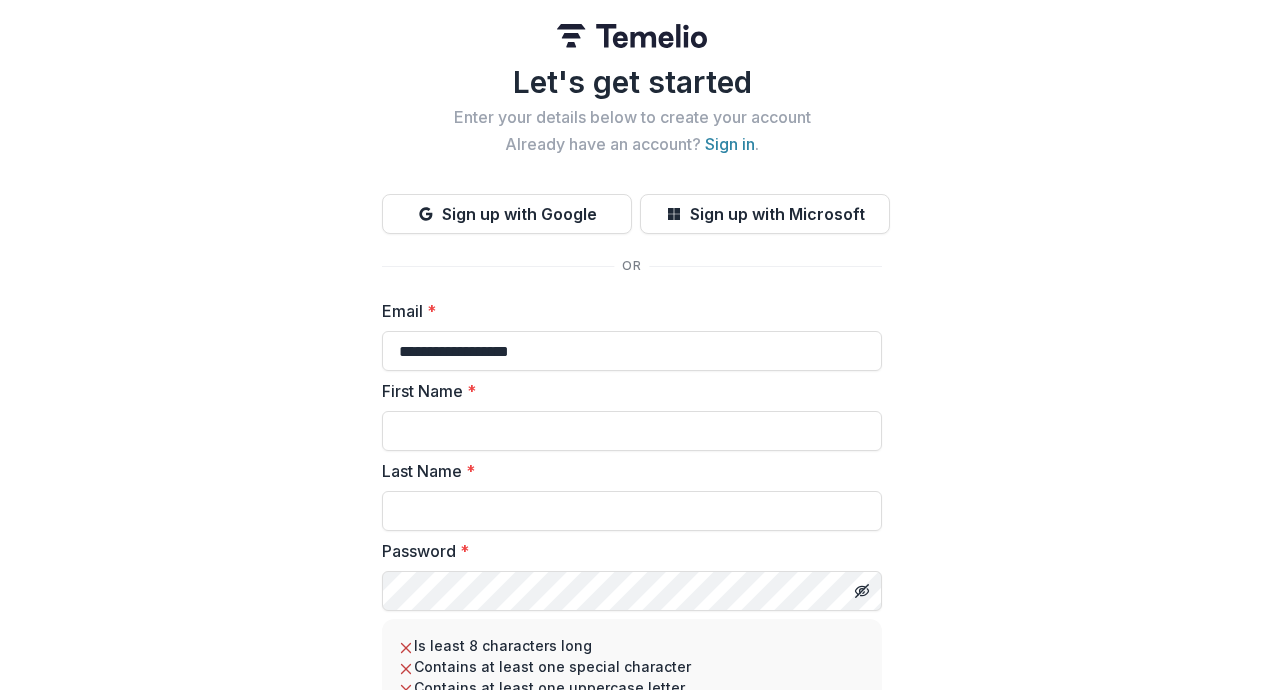 type on "**********" 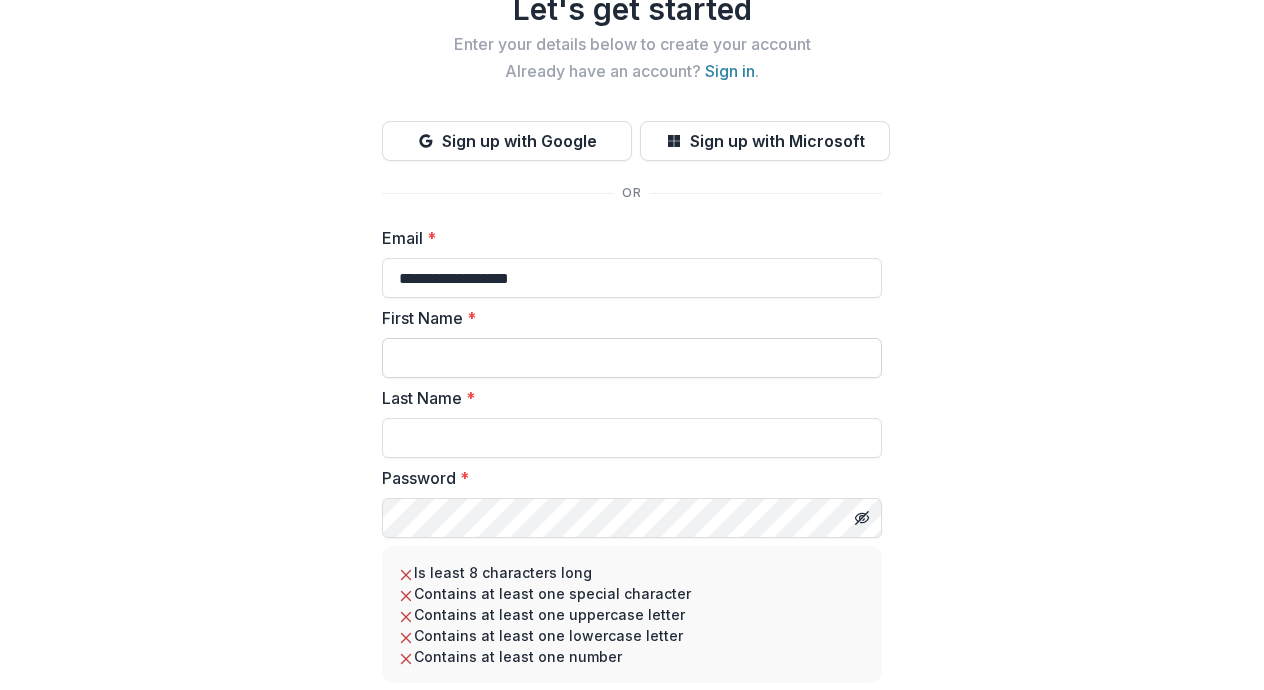 click on "First Name *" at bounding box center (632, 358) 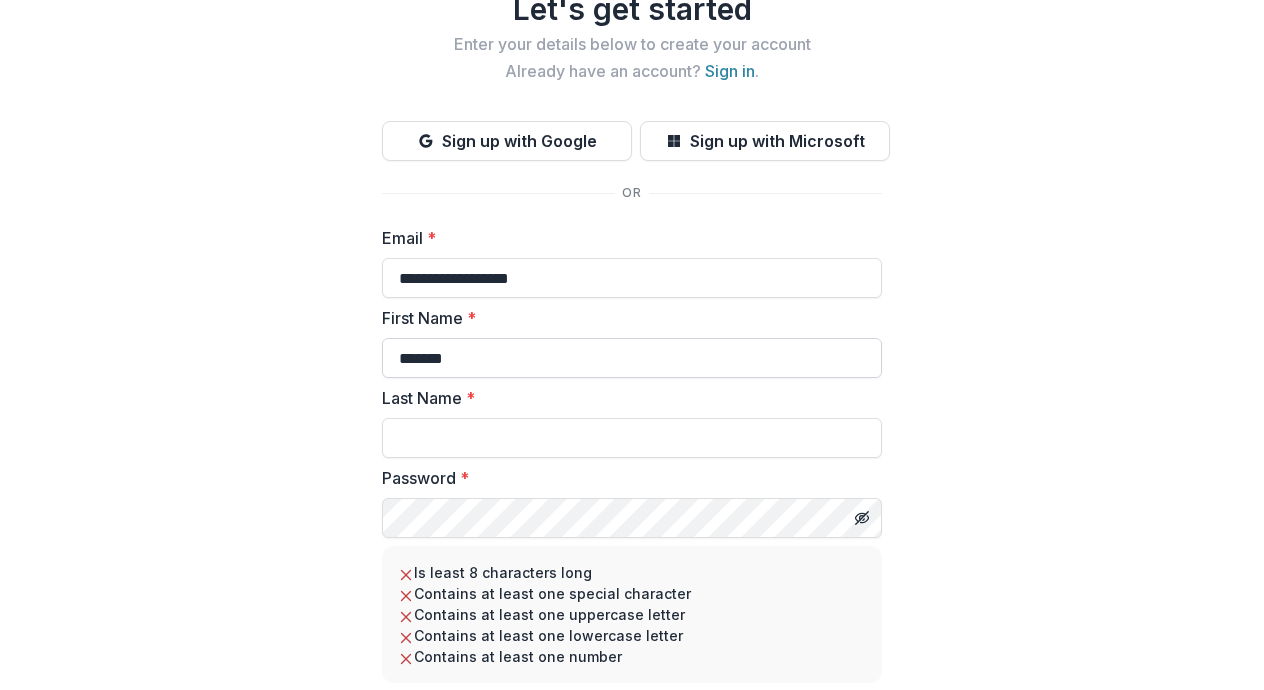 type on "*******" 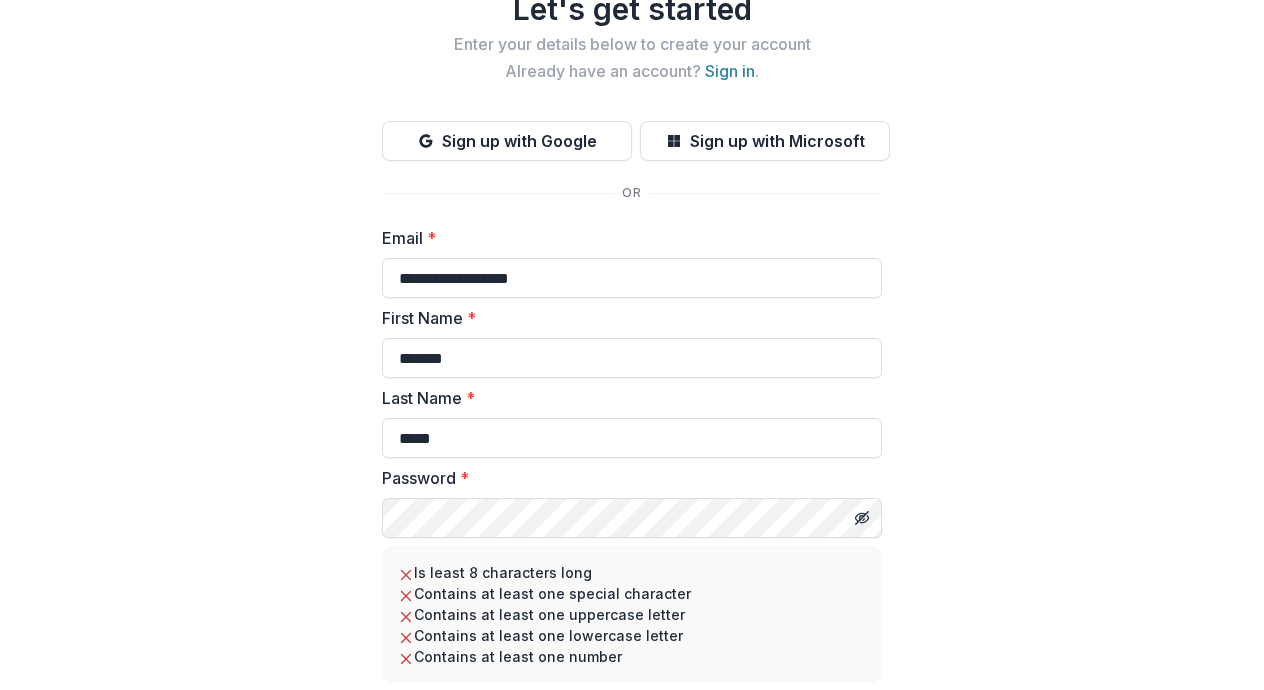 type on "*****" 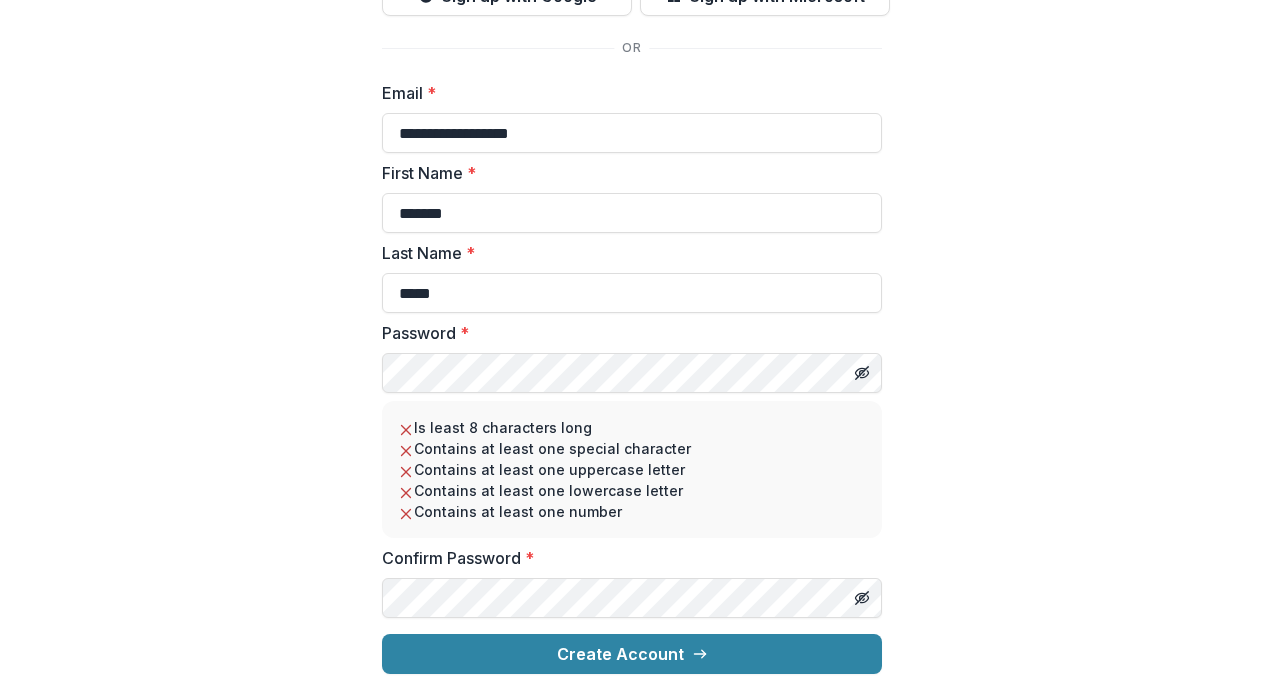 scroll, scrollTop: 218, scrollLeft: 0, axis: vertical 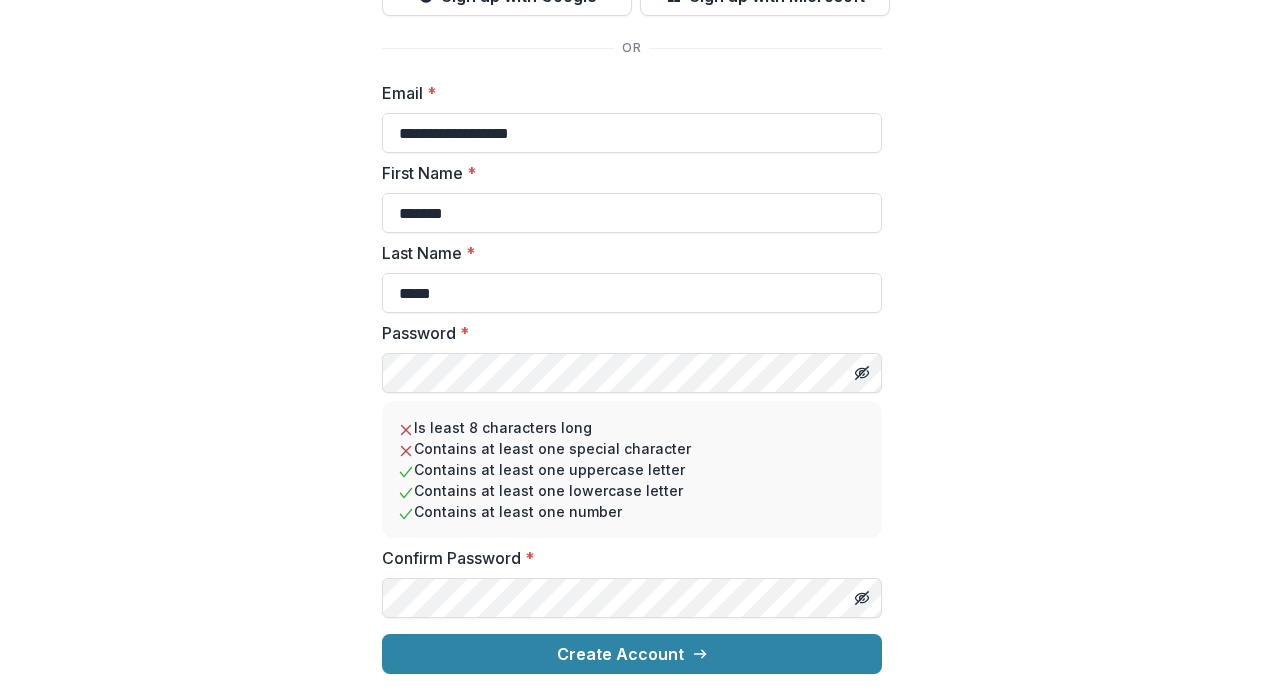 click on "**********" at bounding box center [632, 236] 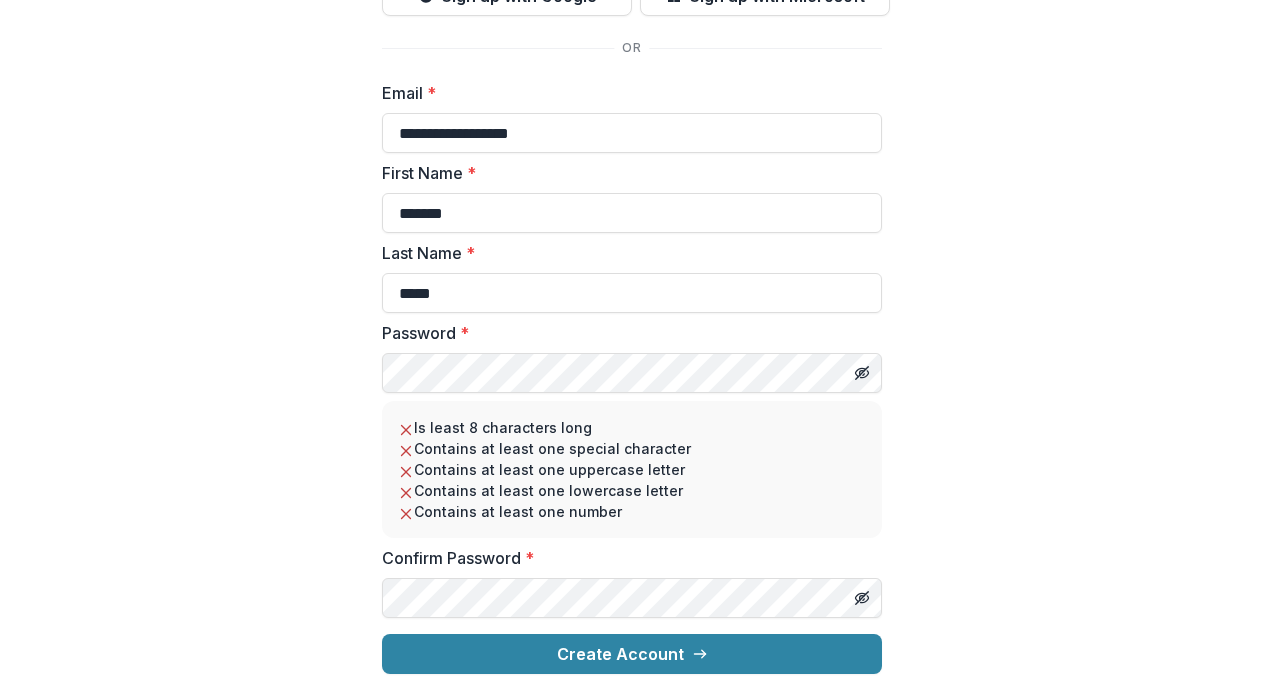 click on "**********" at bounding box center (632, 236) 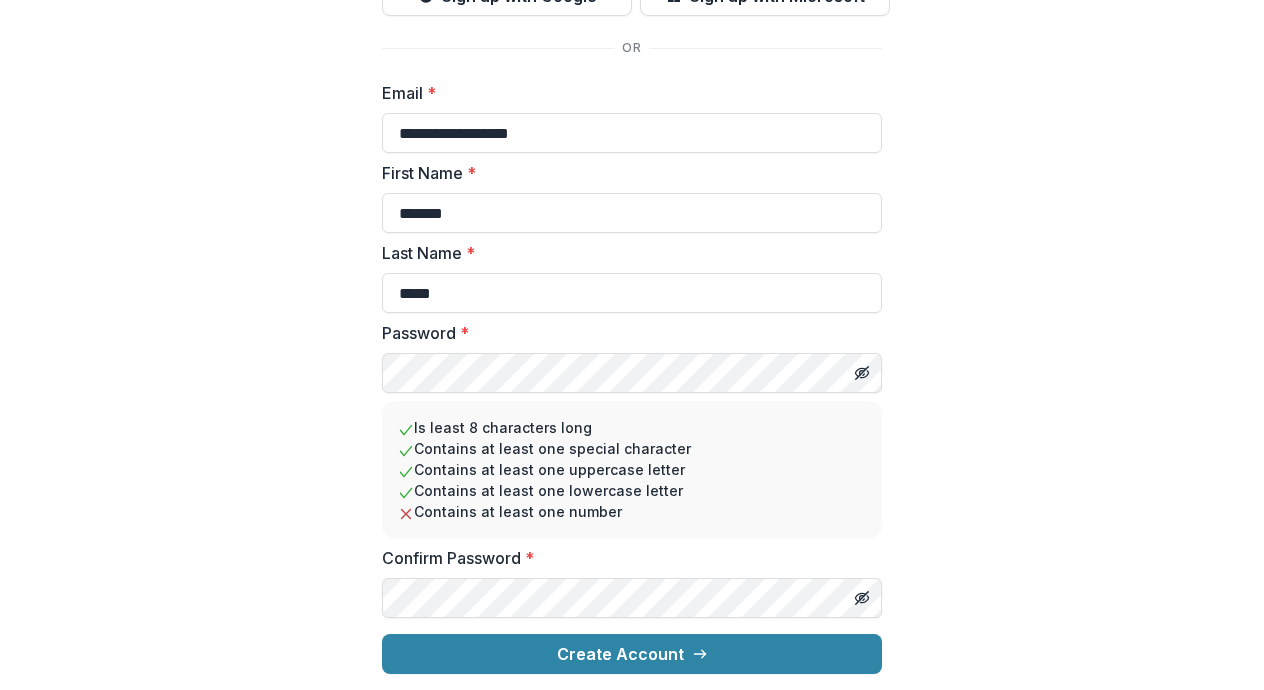 click on "**********" at bounding box center (632, 236) 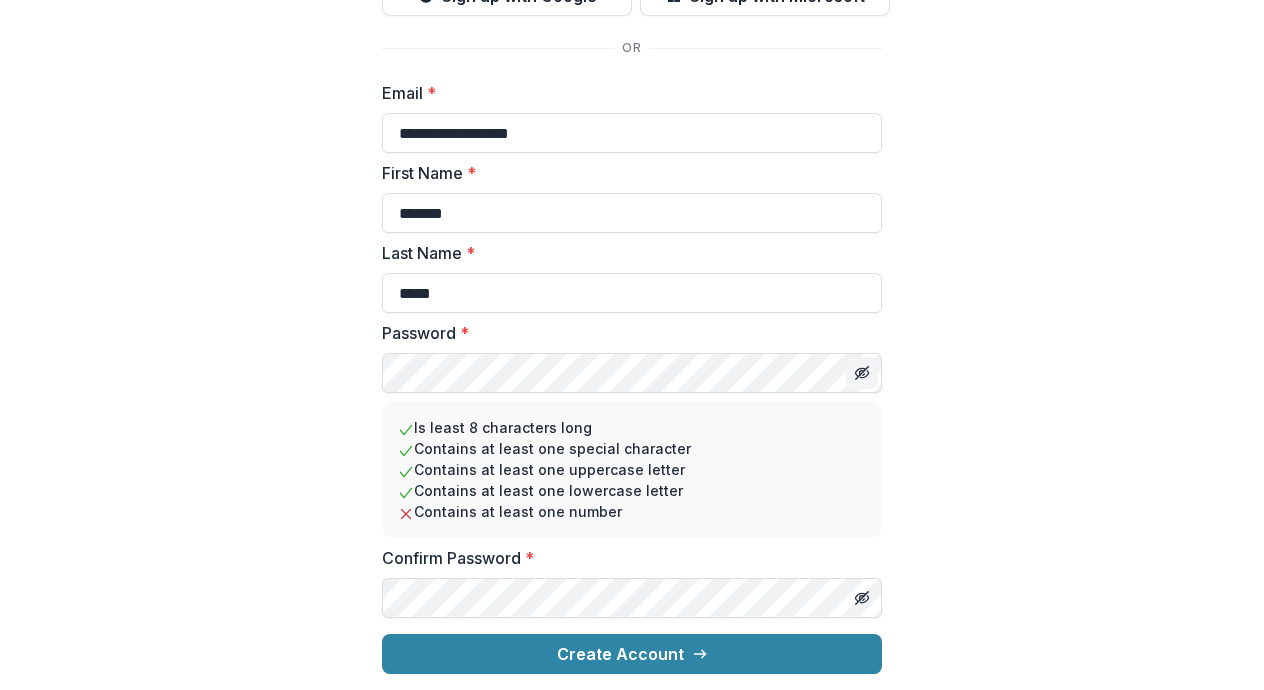 click 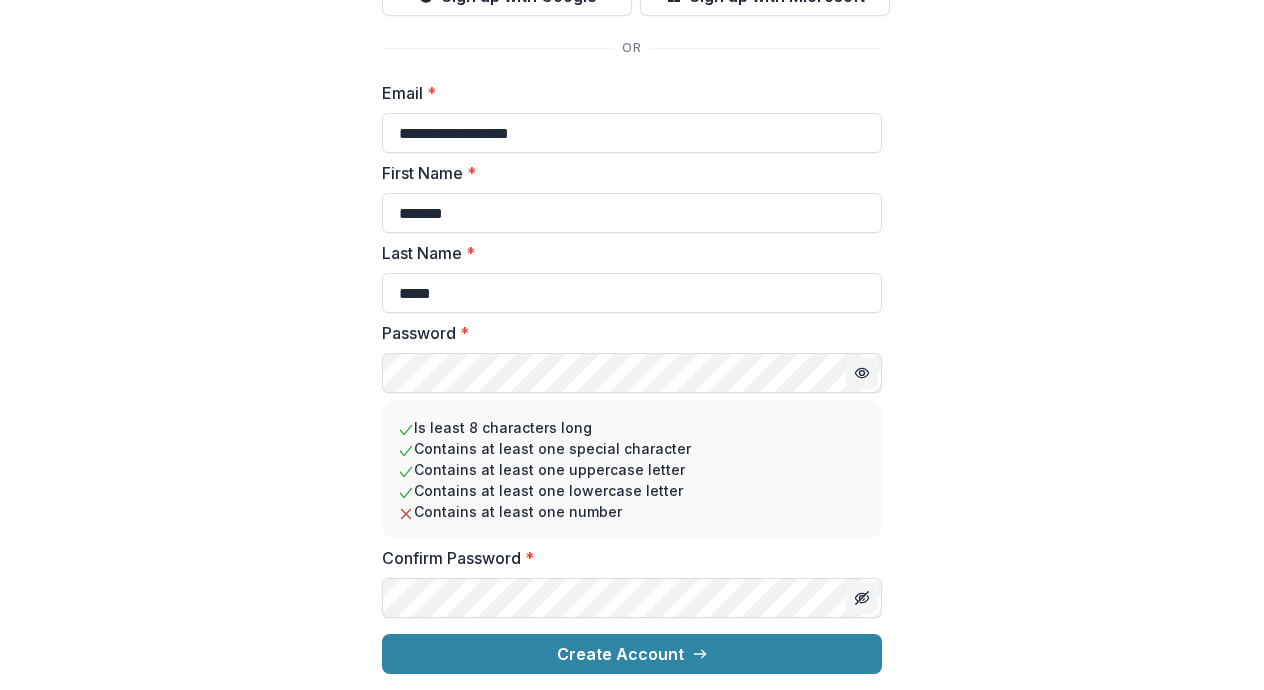 click 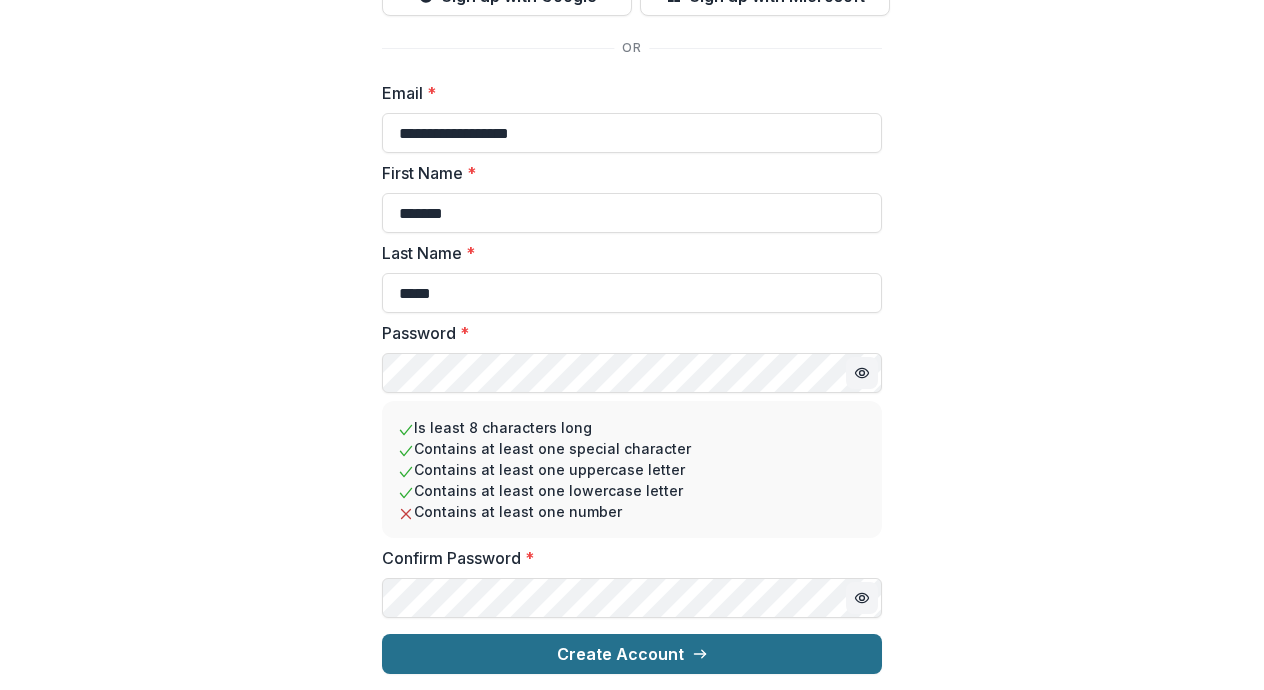 click on "Create Account" at bounding box center (632, 654) 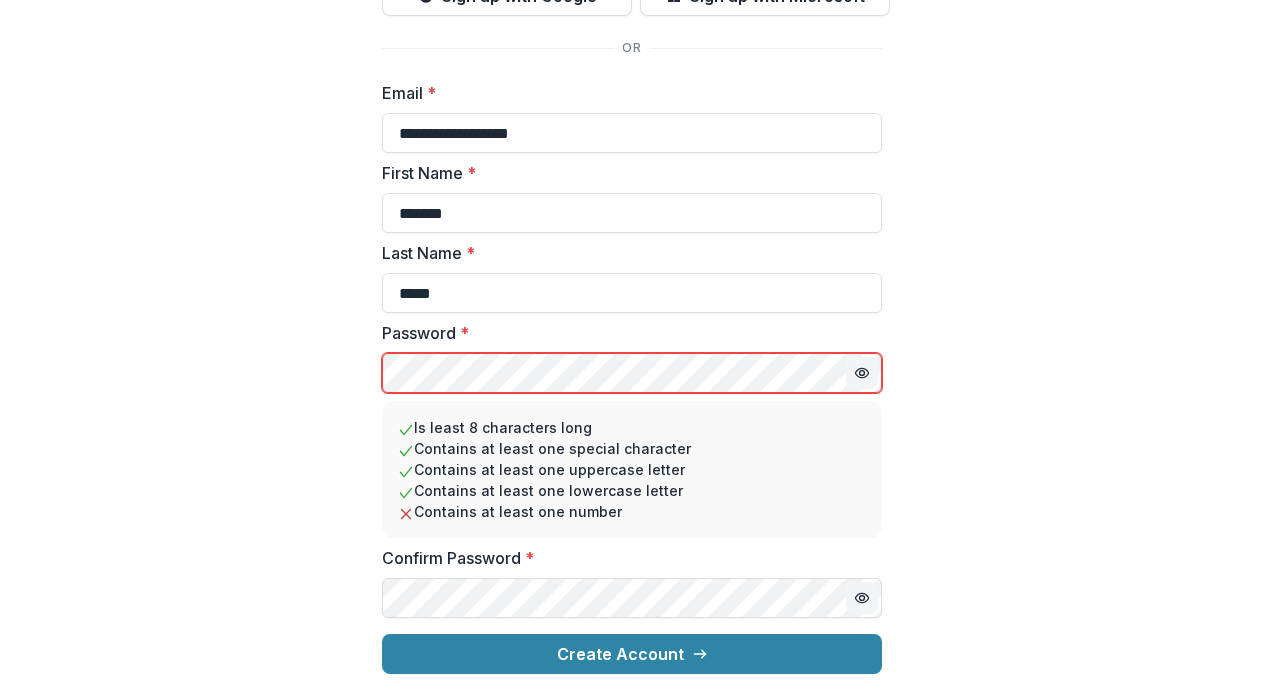 click on "**********" at bounding box center (632, 236) 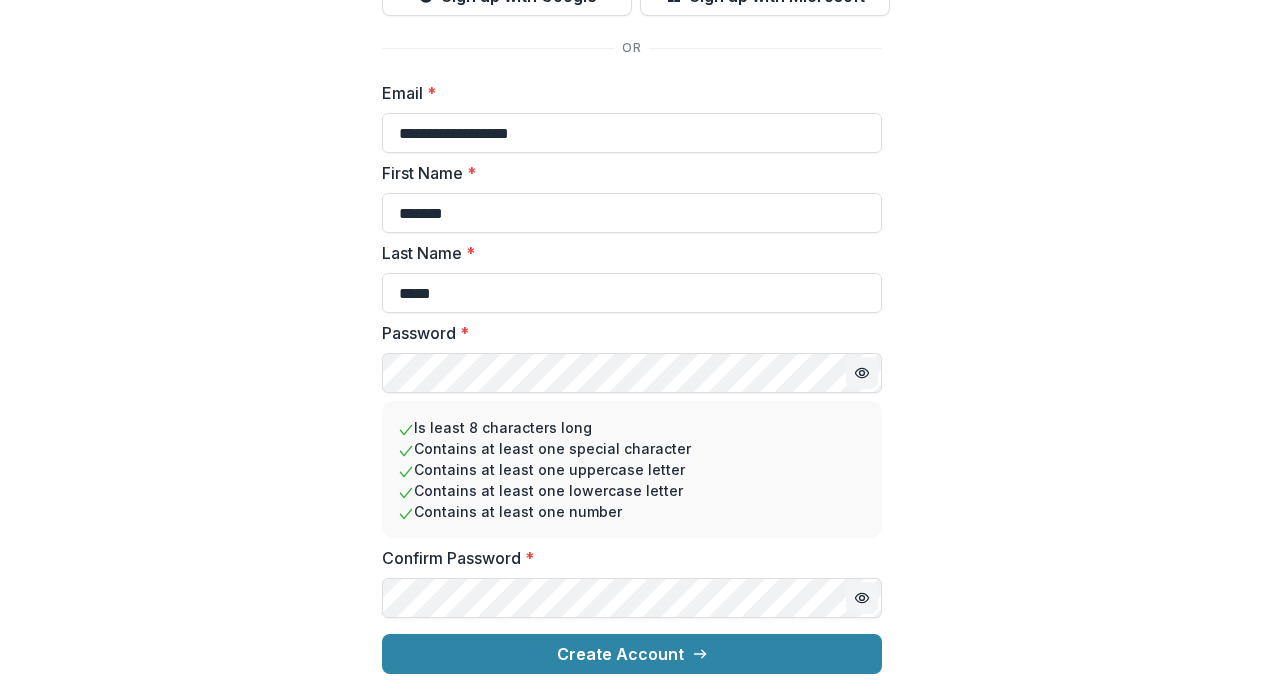 click on "**********" at bounding box center [632, 236] 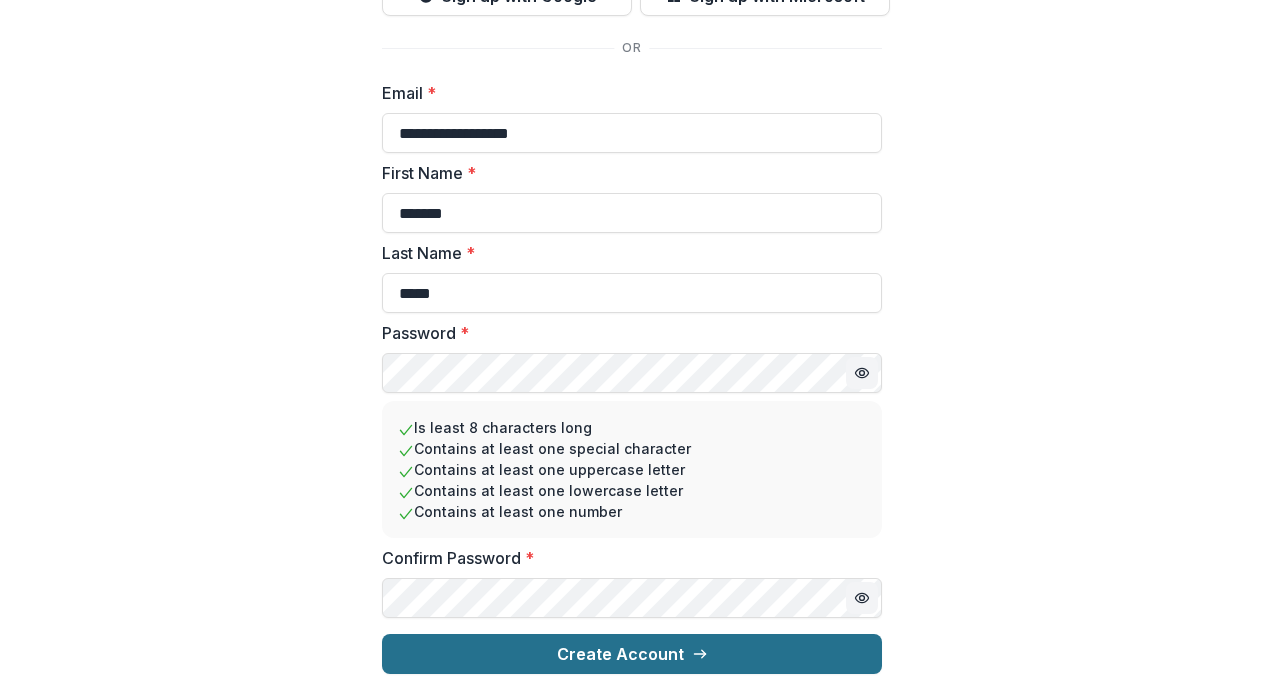 click on "Create Account" at bounding box center (632, 654) 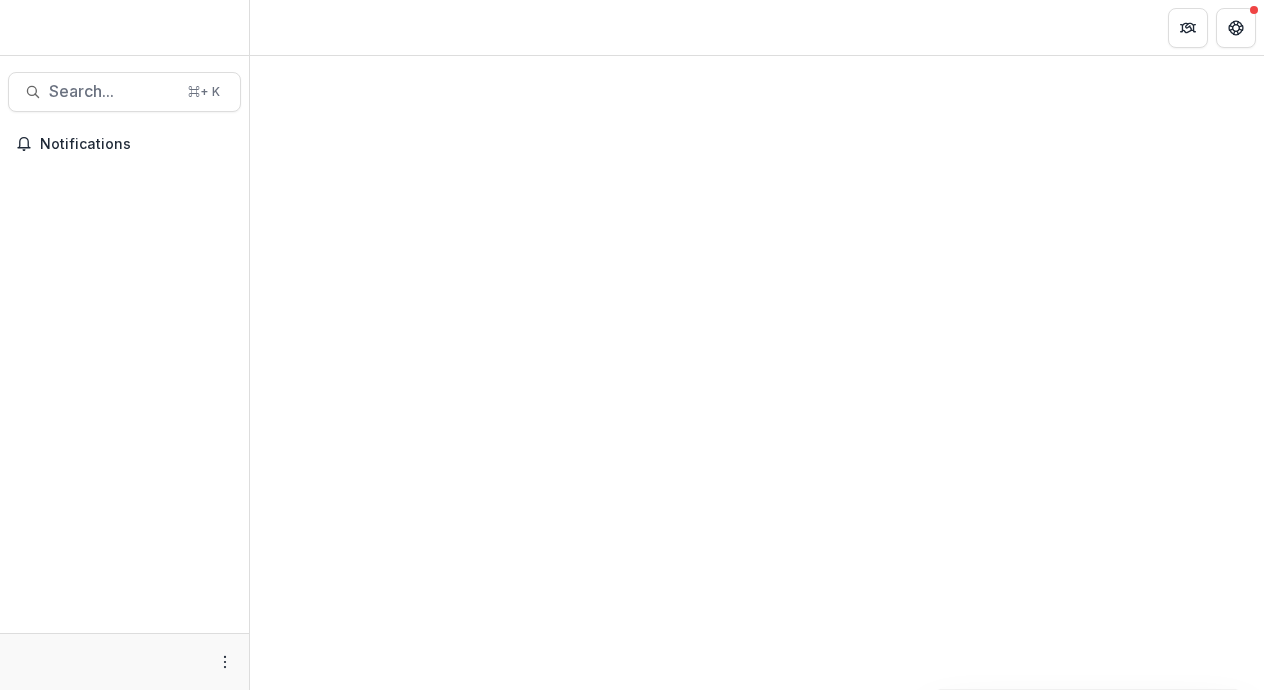 scroll, scrollTop: 0, scrollLeft: 0, axis: both 